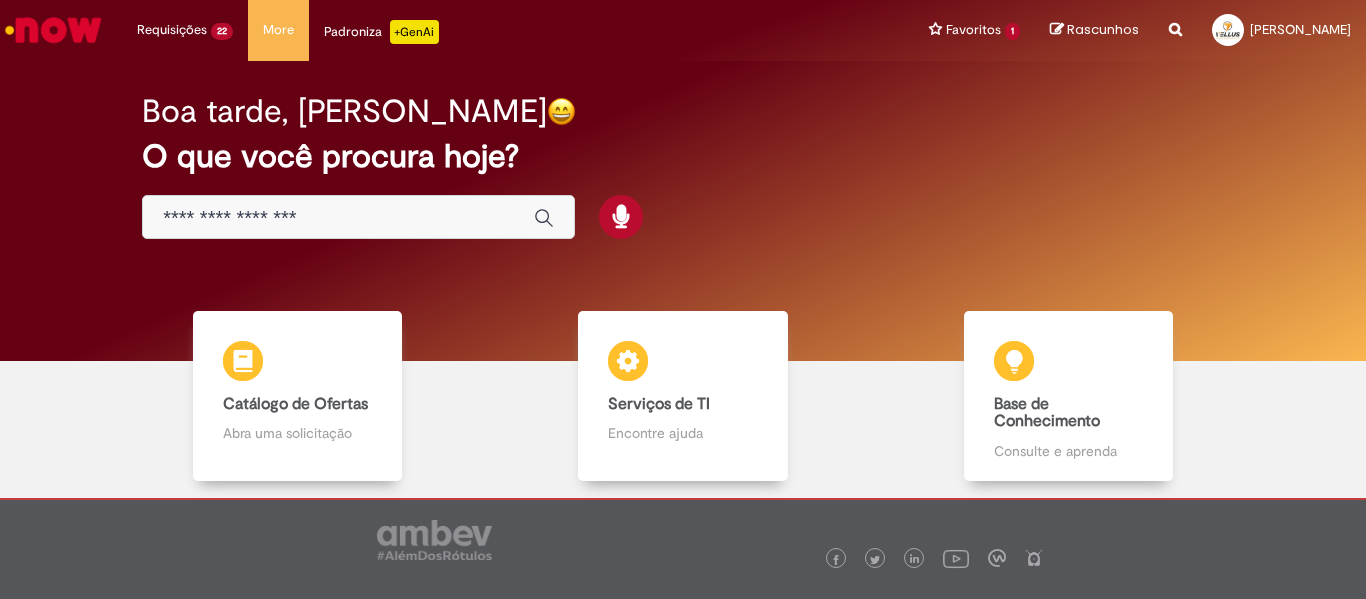 scroll, scrollTop: 0, scrollLeft: 0, axis: both 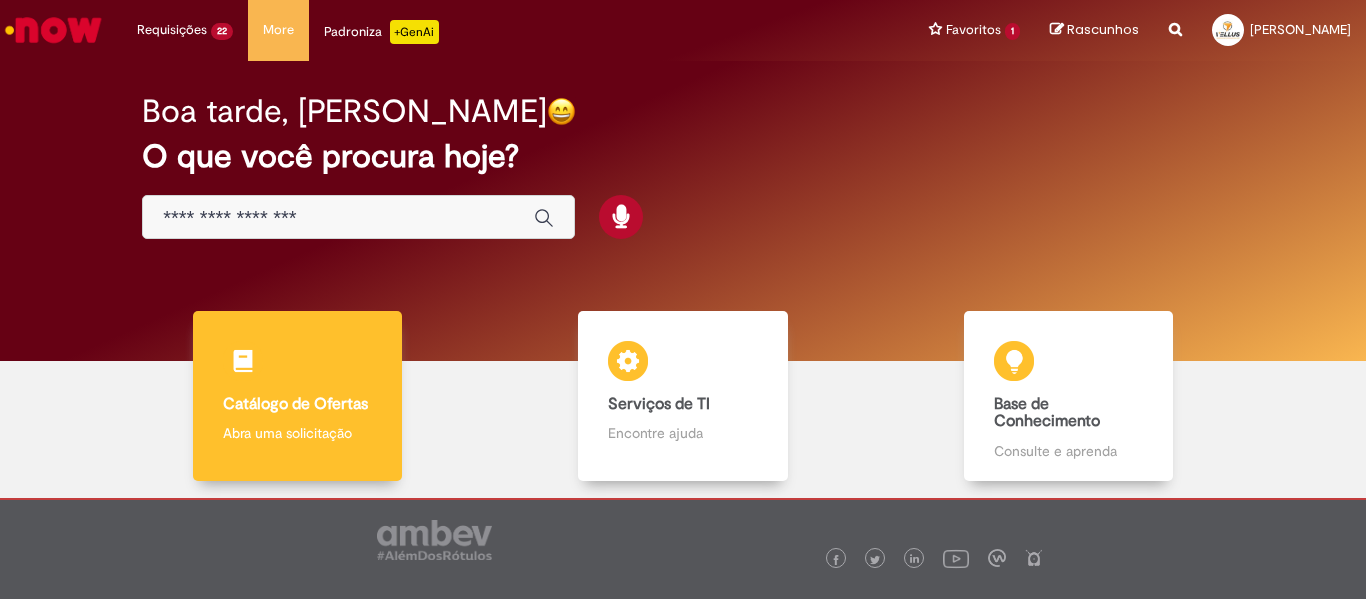click on "Catálogo de Ofertas
Catálogo de Ofertas
Abra uma solicitação" at bounding box center (298, 396) 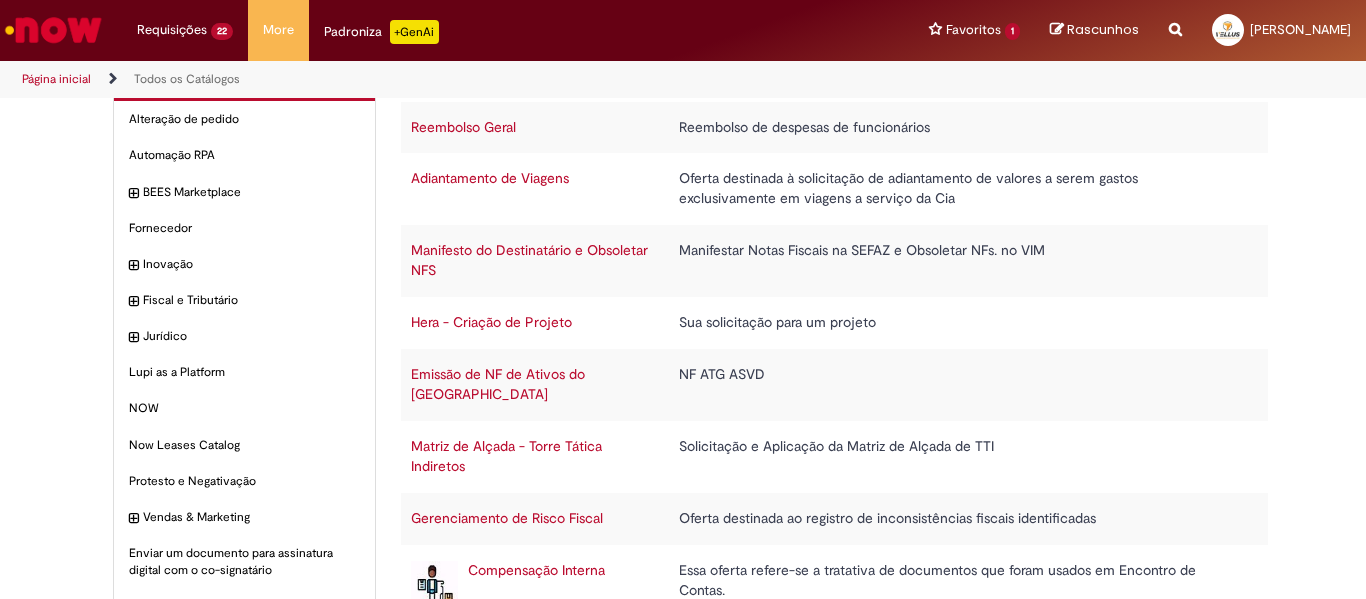 scroll, scrollTop: 100, scrollLeft: 0, axis: vertical 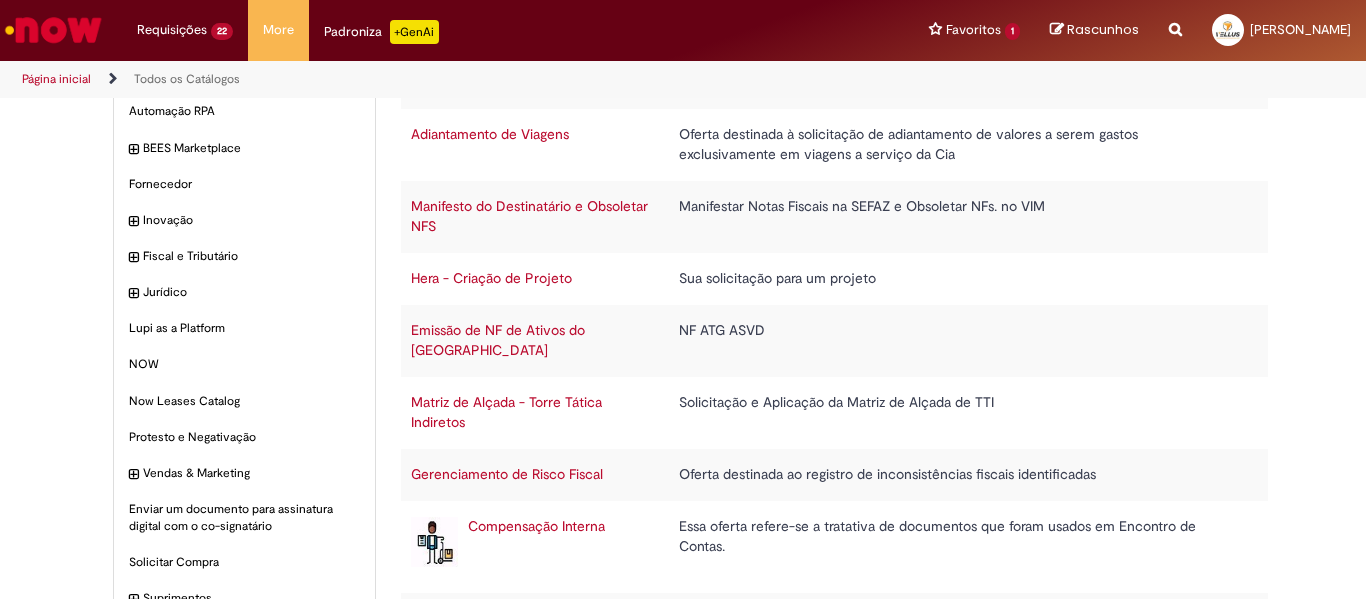click on "Emissão de NF de Ativos do [GEOGRAPHIC_DATA]" at bounding box center (498, 340) 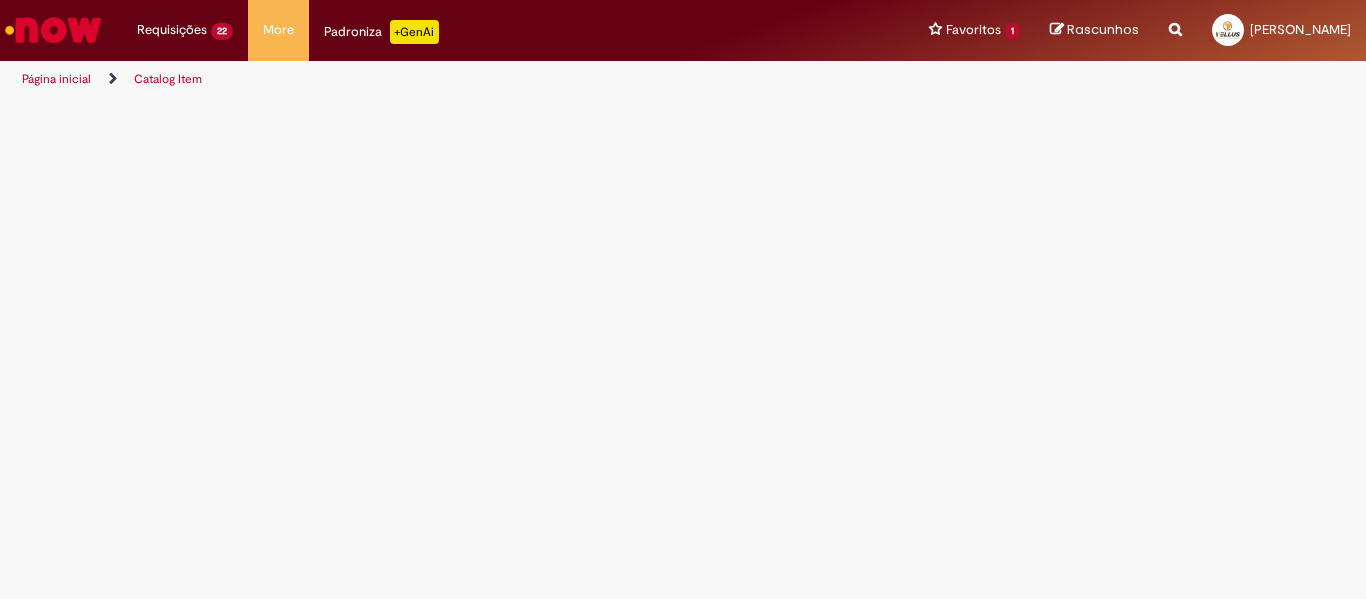 scroll, scrollTop: 0, scrollLeft: 0, axis: both 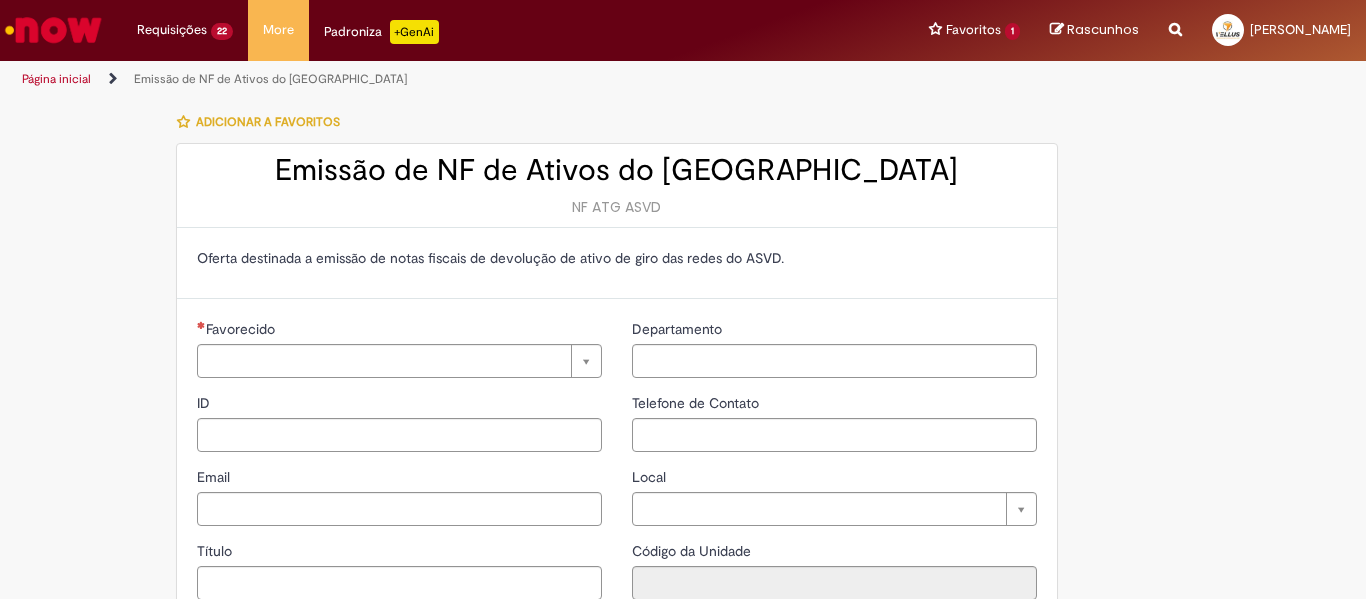 type on "**********" 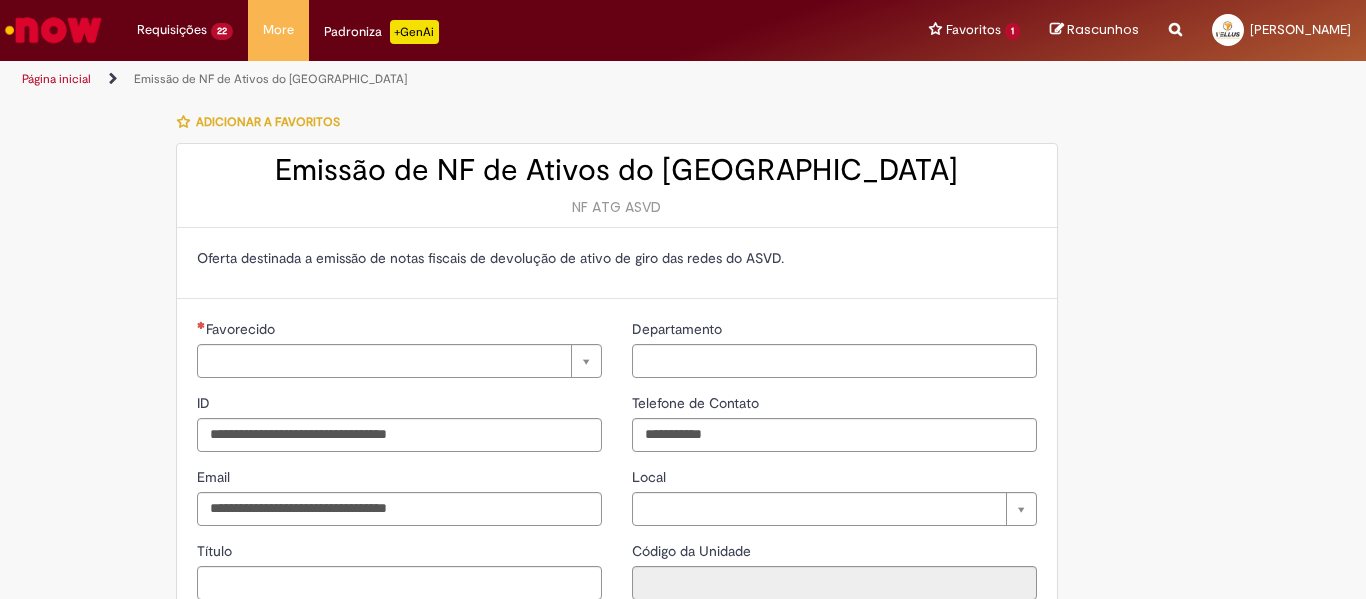 type on "**********" 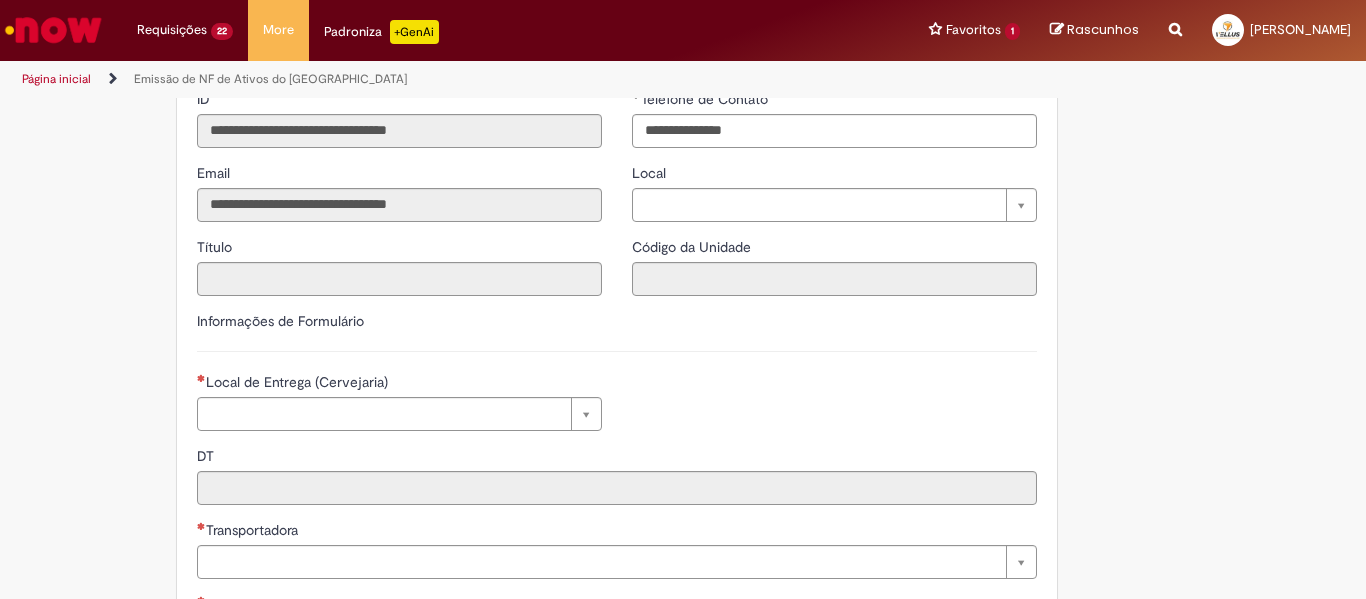 scroll, scrollTop: 500, scrollLeft: 0, axis: vertical 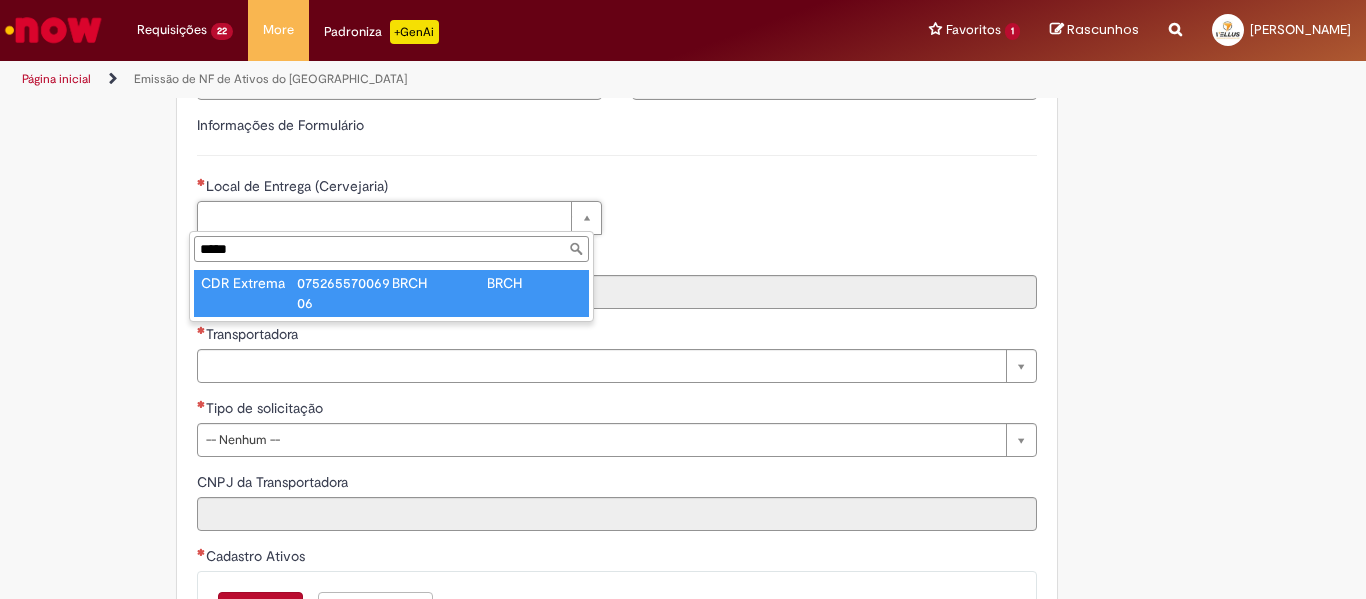 type on "*****" 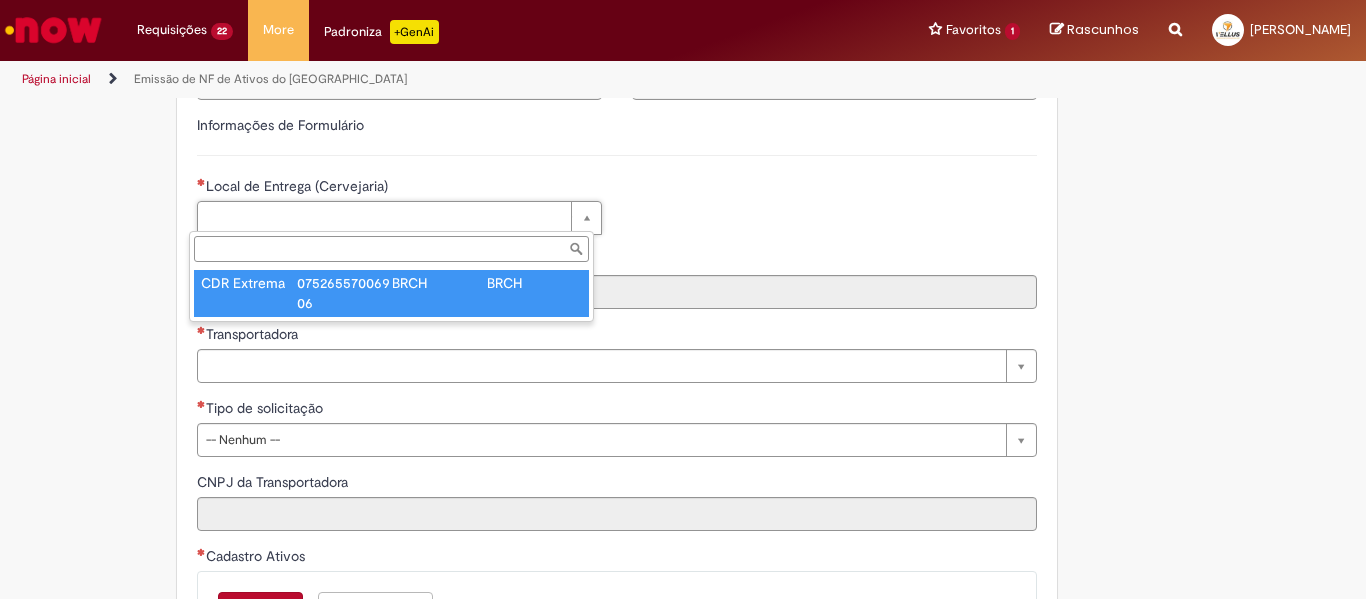 type on "****" 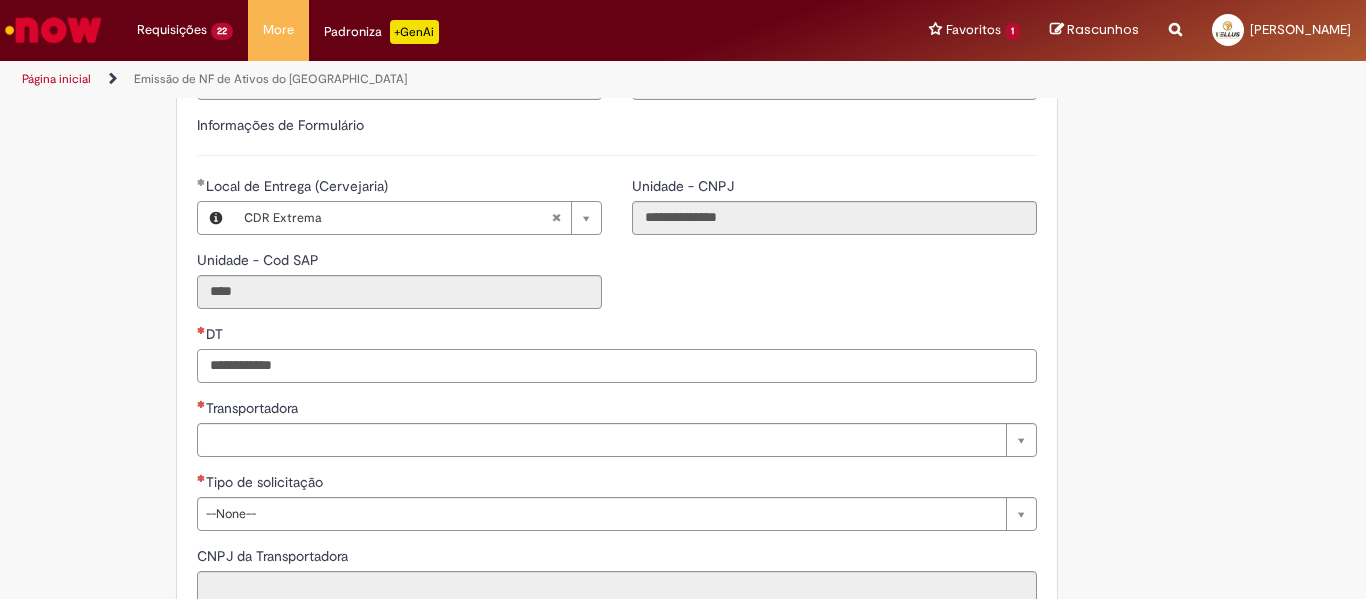 click on "DT" at bounding box center [617, 366] 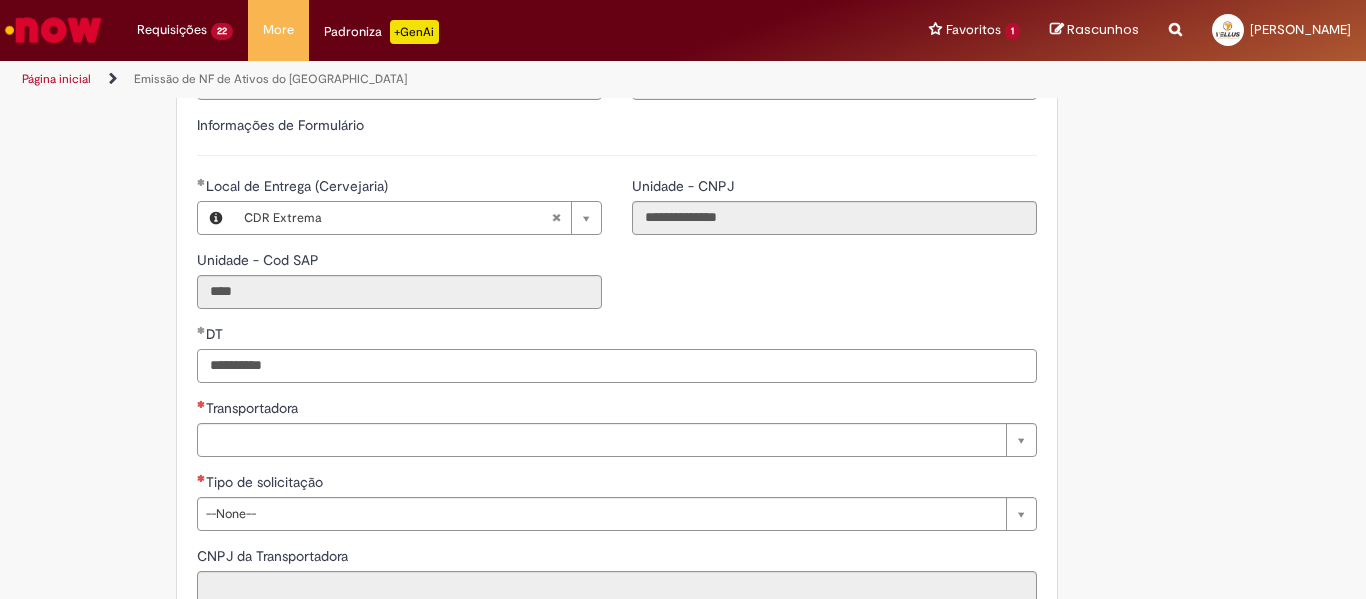 type on "**********" 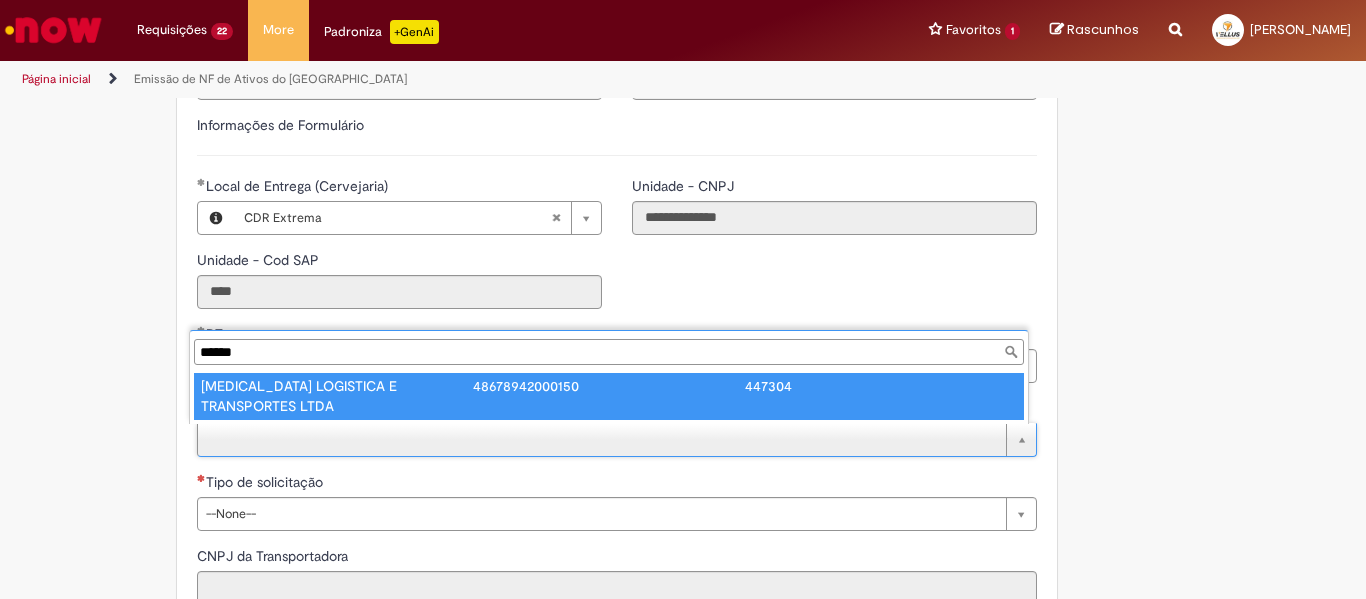 type on "******" 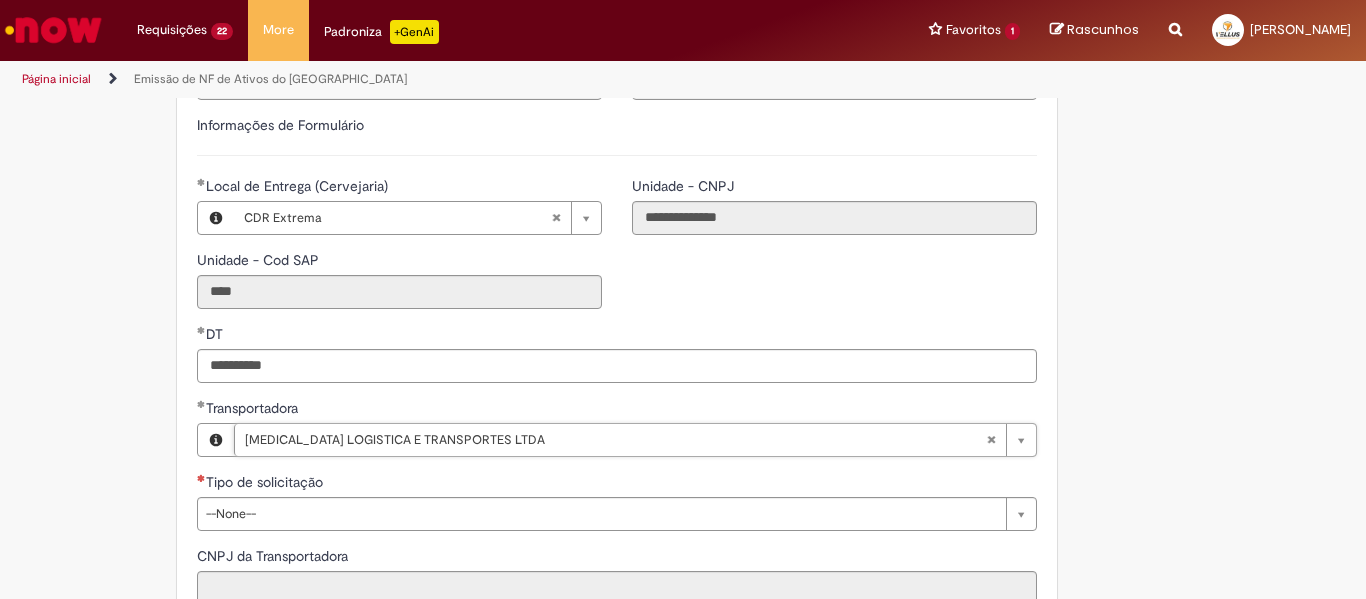 type on "**********" 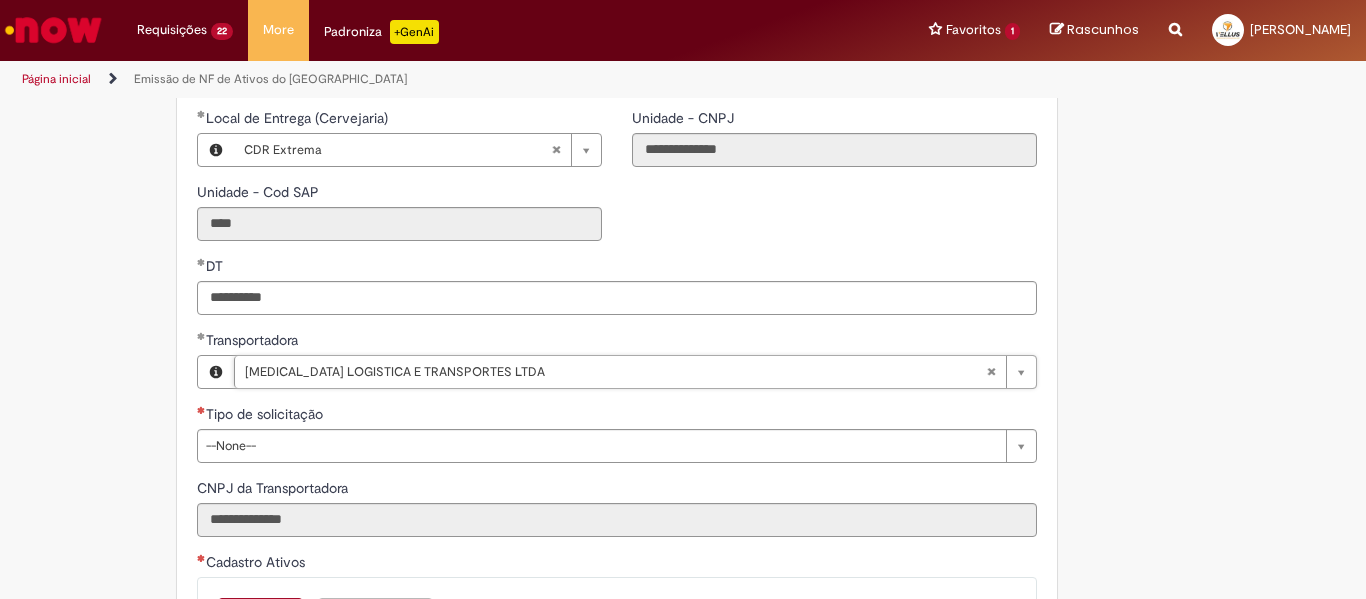scroll, scrollTop: 700, scrollLeft: 0, axis: vertical 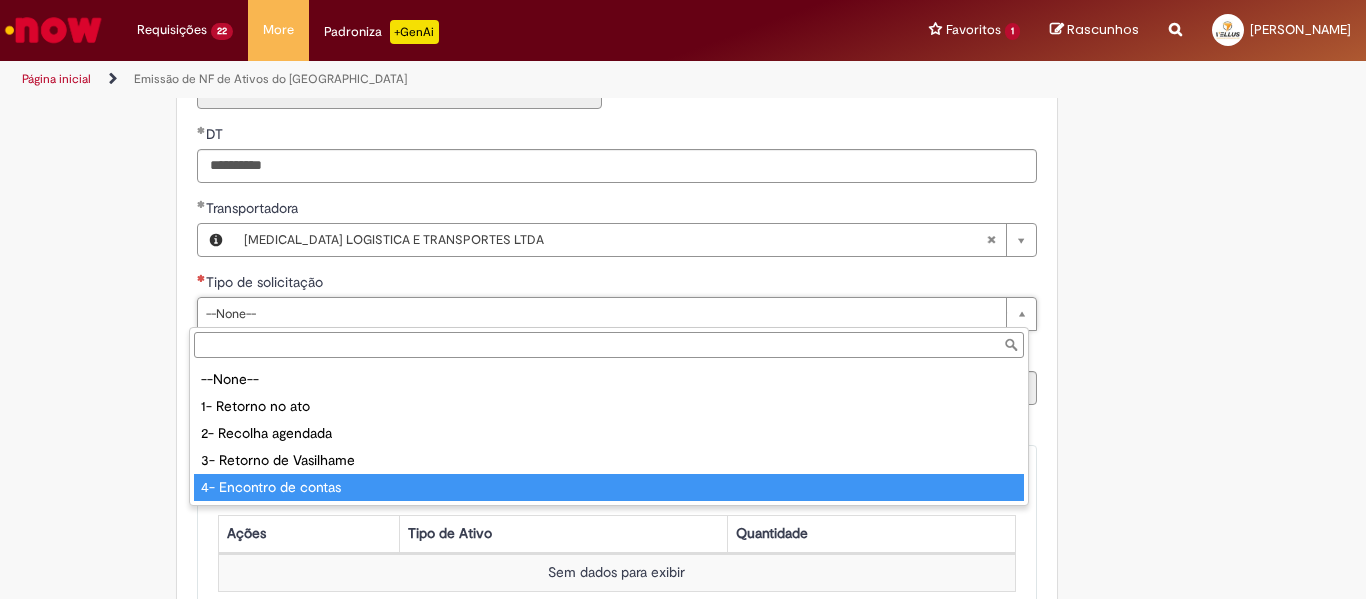 type on "**********" 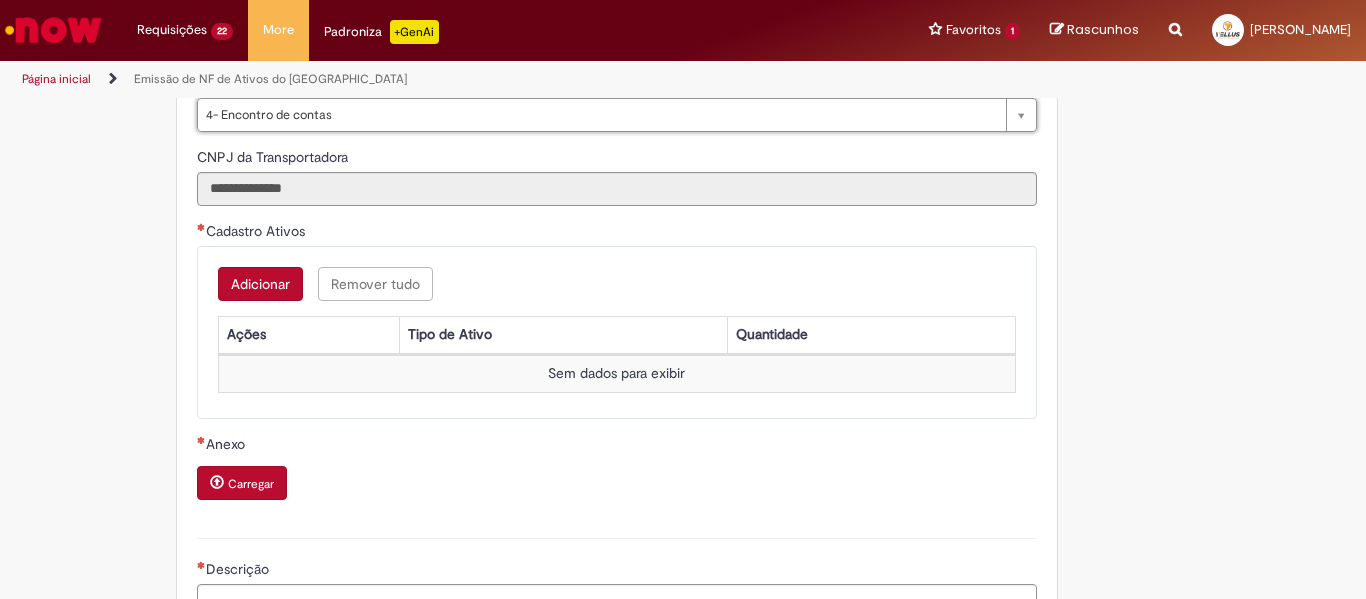 scroll, scrollTop: 900, scrollLeft: 0, axis: vertical 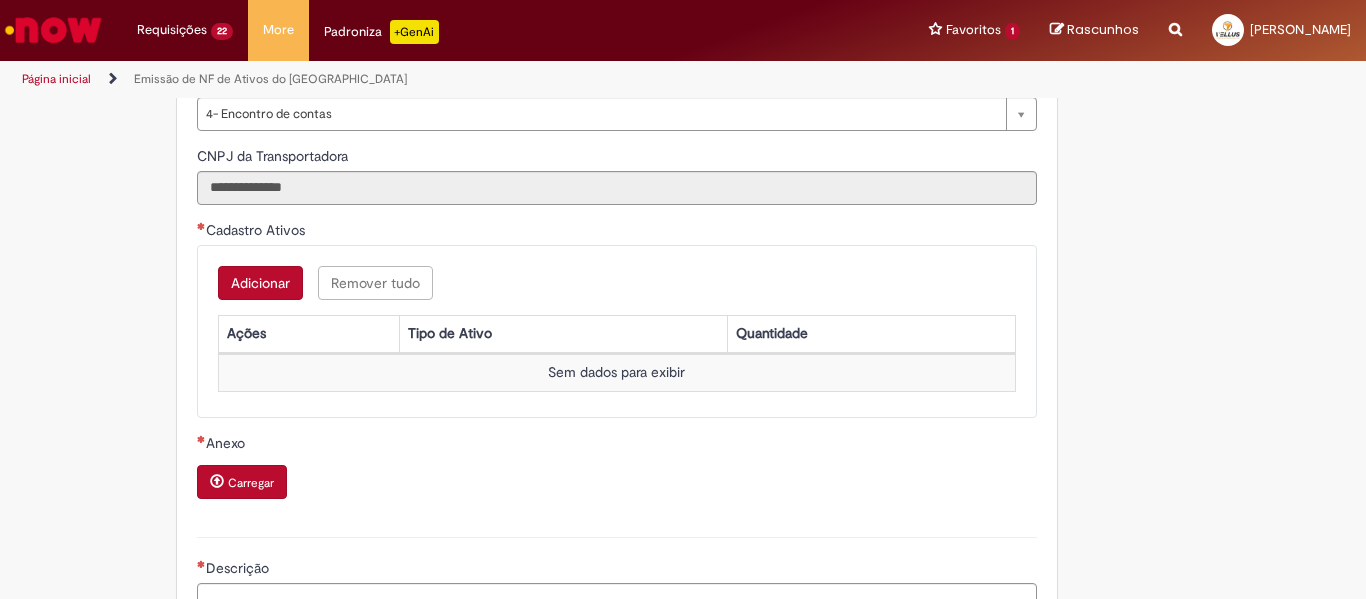 click on "Adicionar" at bounding box center (260, 283) 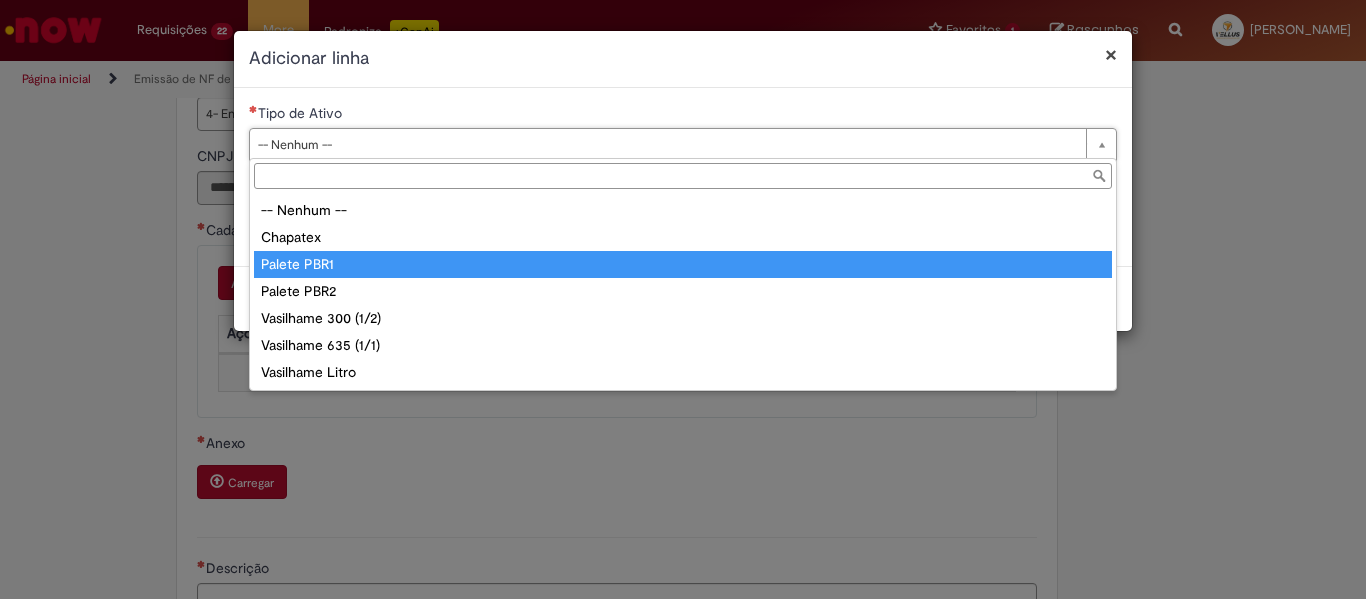 type on "**********" 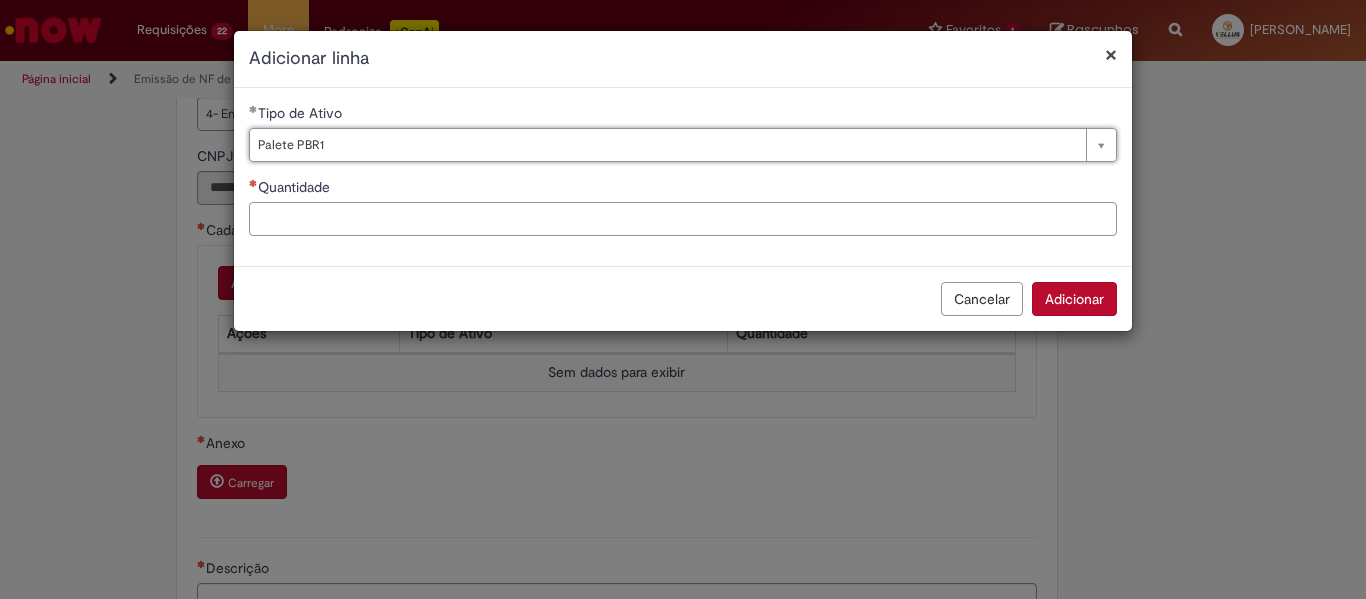click on "Quantidade" at bounding box center (683, 219) 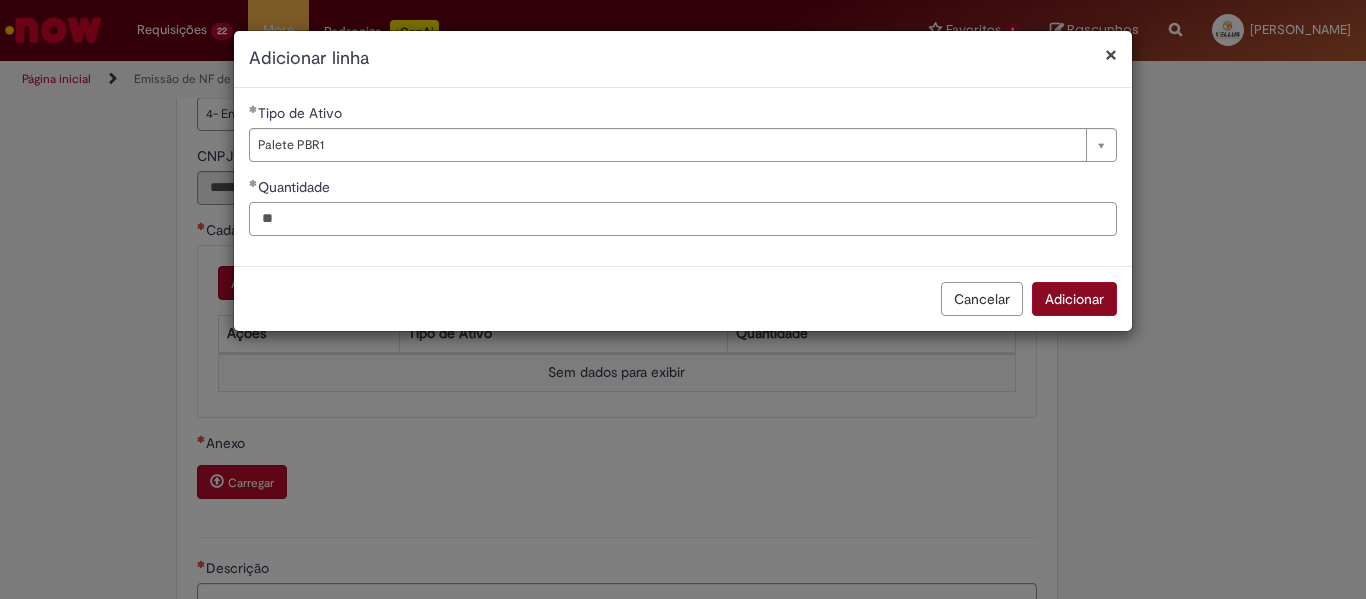 type on "**" 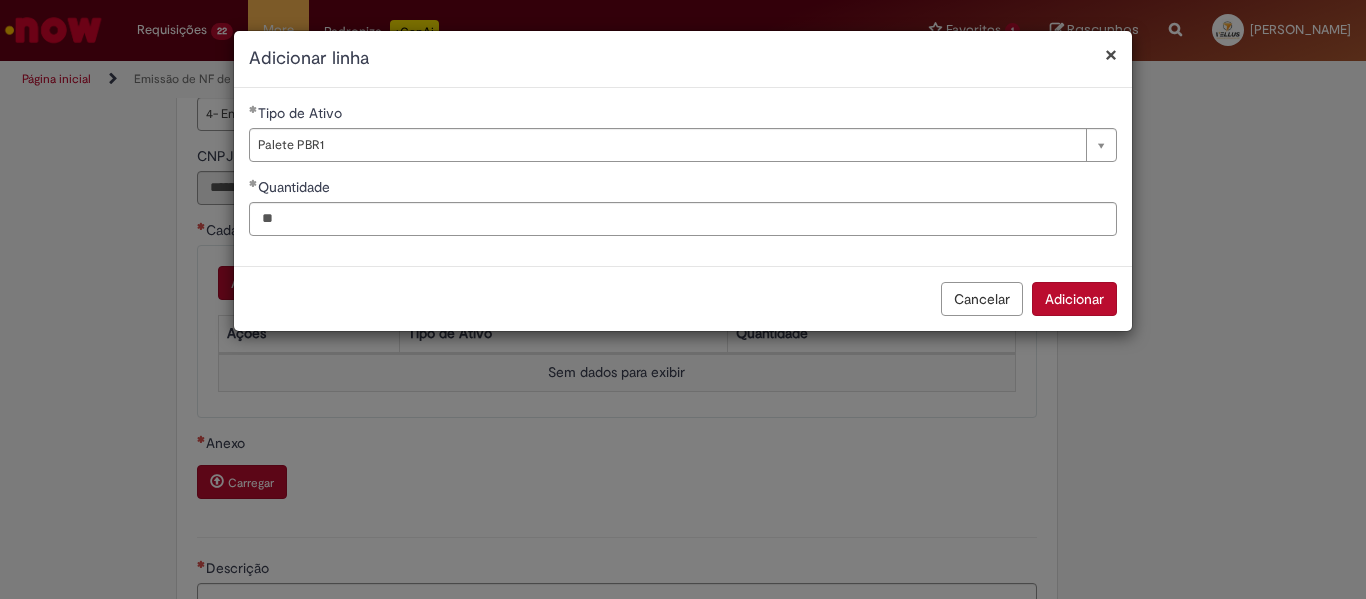 click on "Adicionar" at bounding box center [1074, 299] 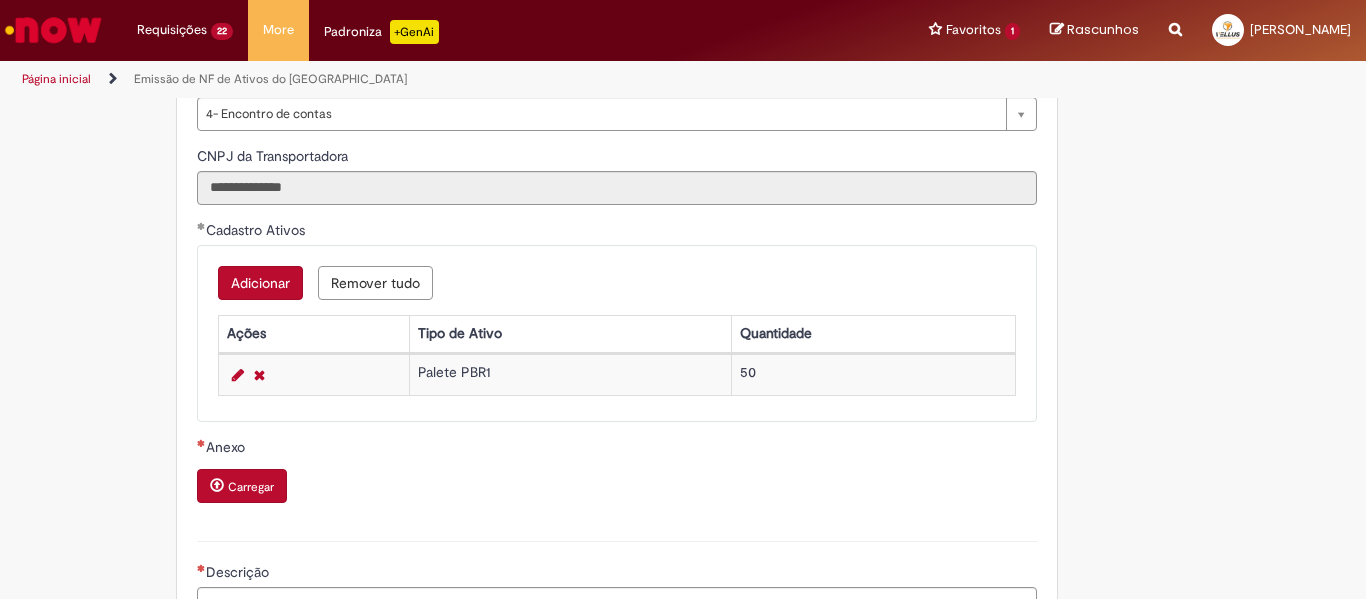 click on "Adicionar" at bounding box center (260, 283) 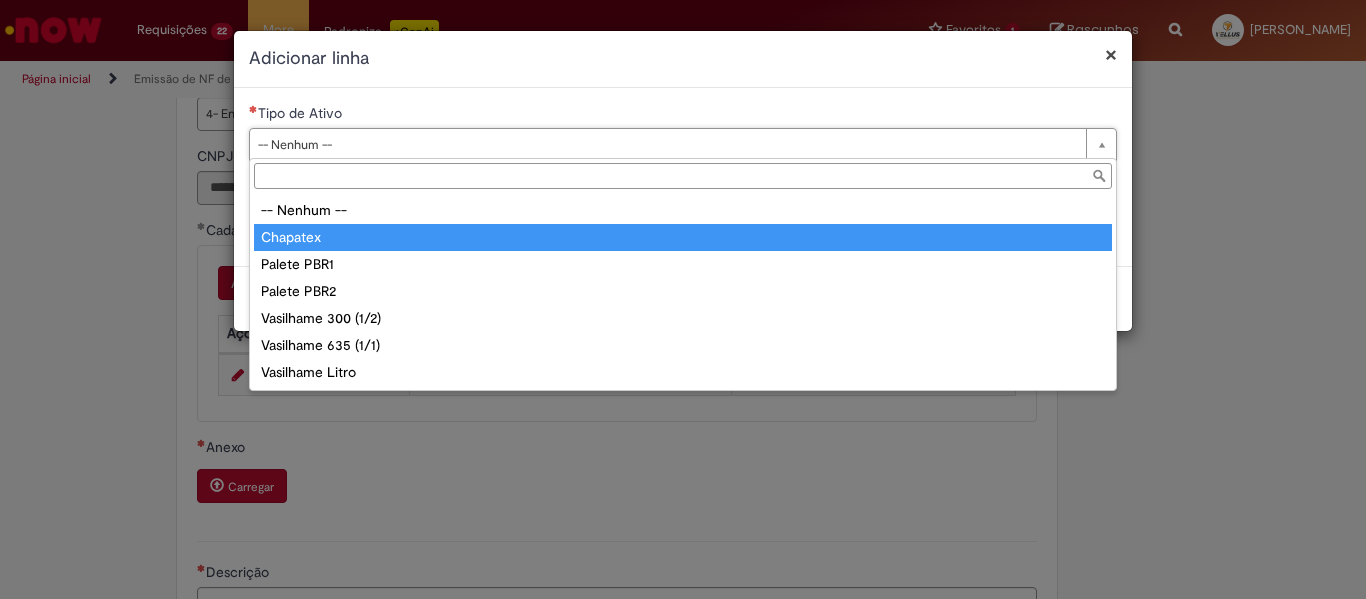 type on "********" 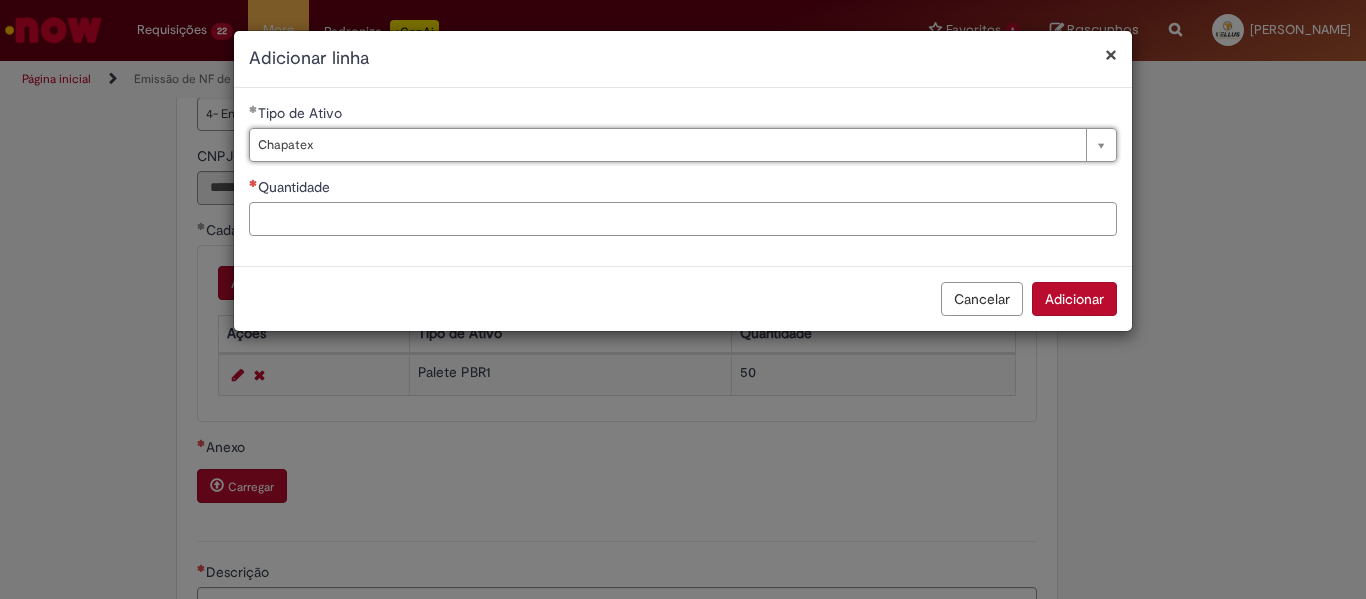 click on "Quantidade" at bounding box center (683, 219) 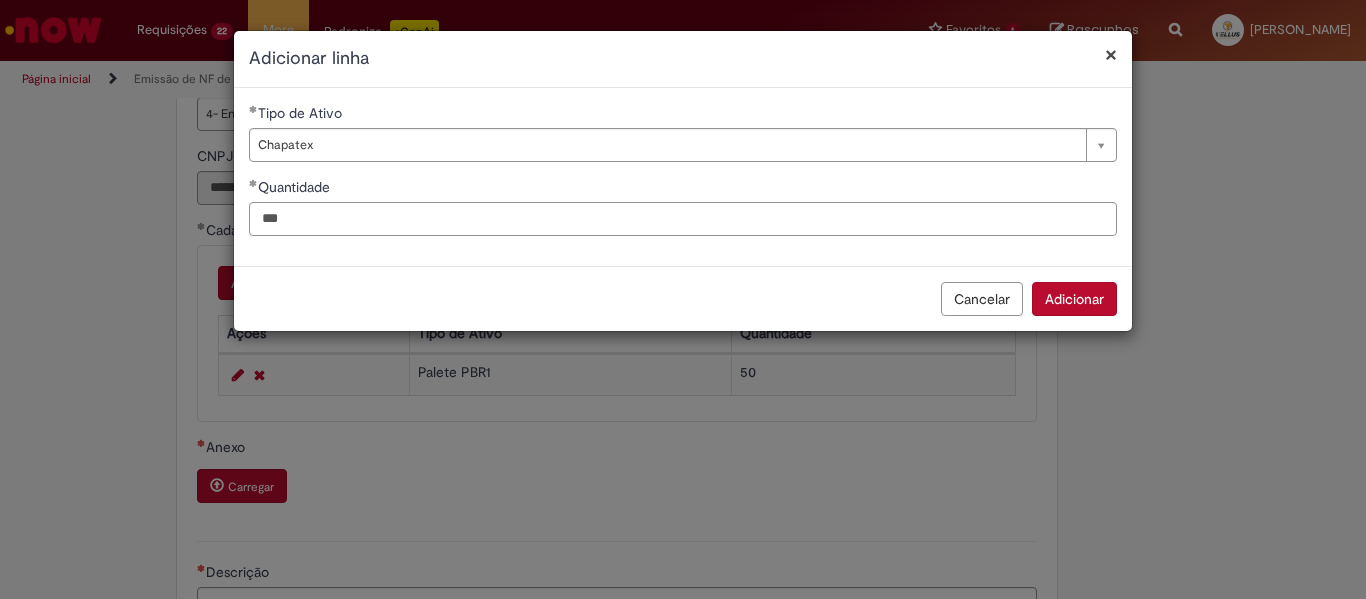 type on "***" 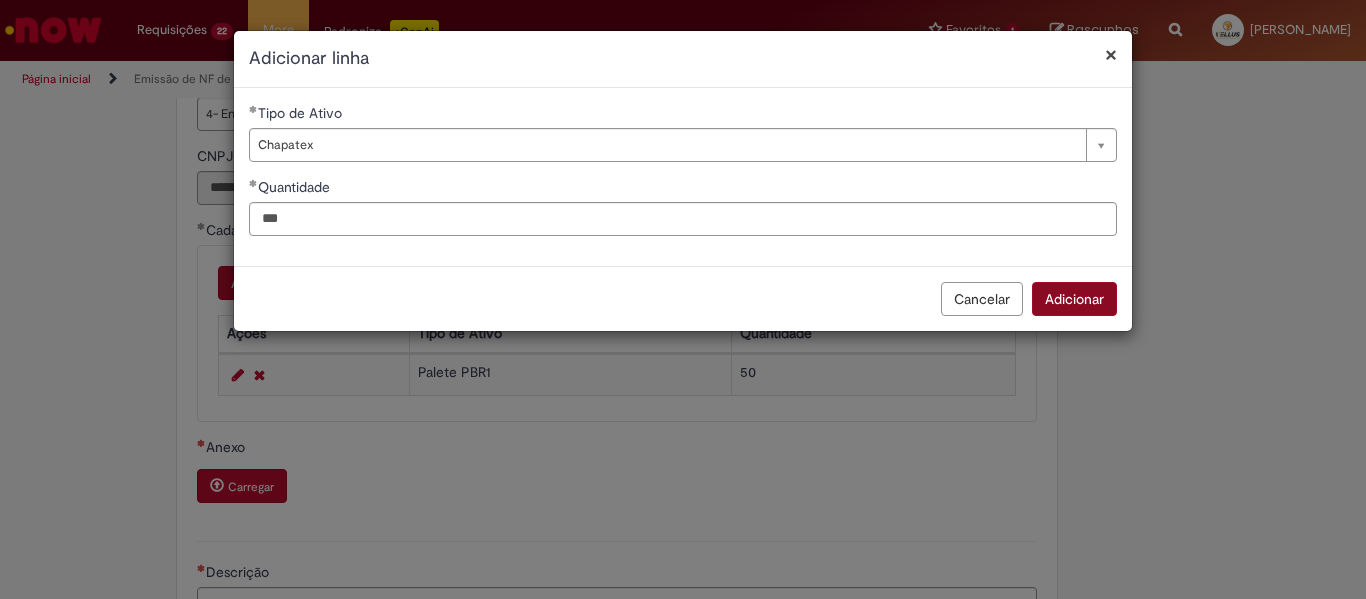 click on "Cancelar   Adicionar" at bounding box center [683, 298] 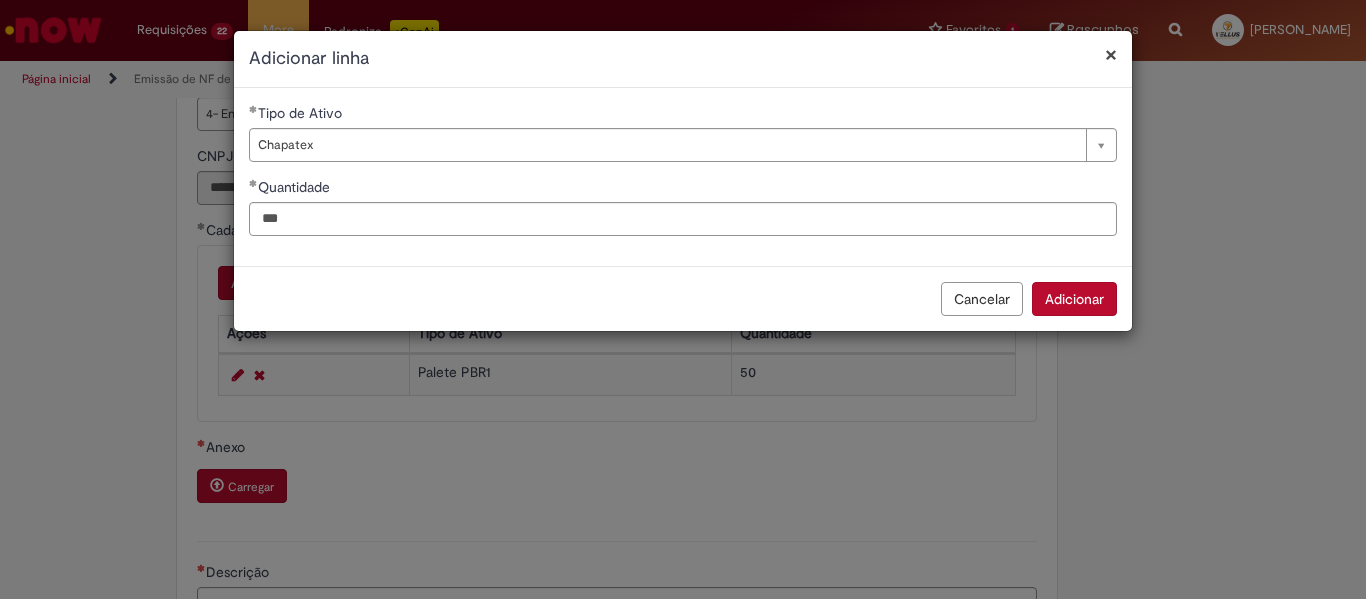 click on "Adicionar" at bounding box center (1074, 299) 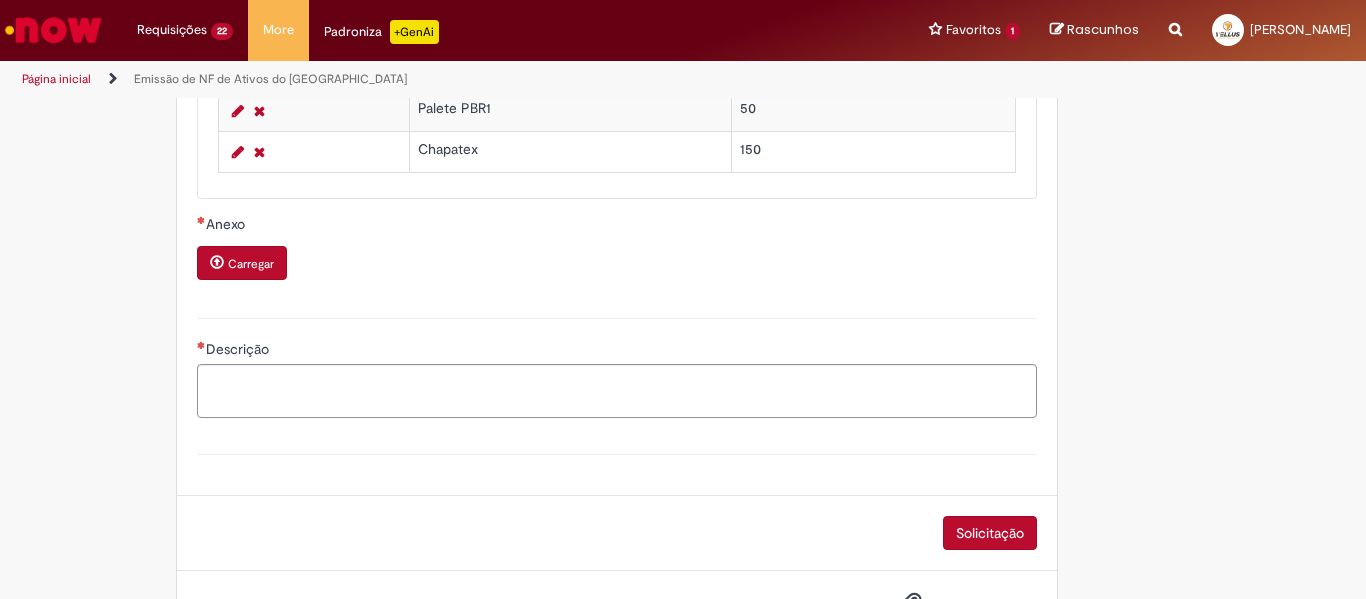 scroll, scrollTop: 1200, scrollLeft: 0, axis: vertical 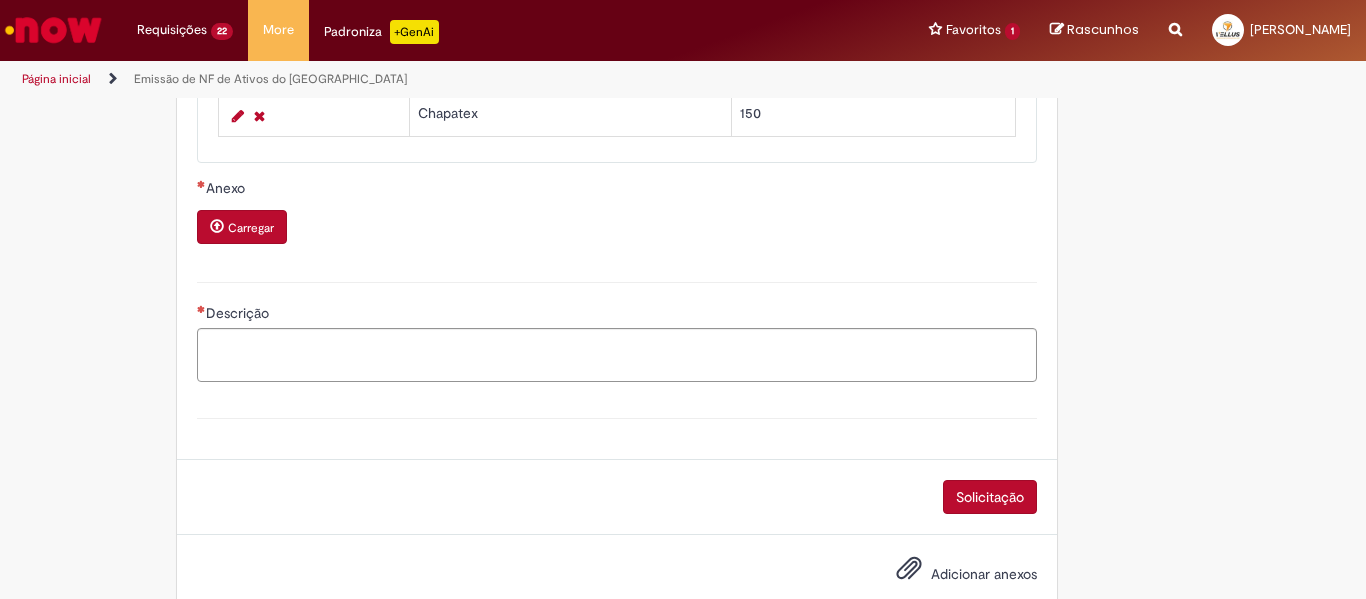 click on "Carregar" at bounding box center (242, 227) 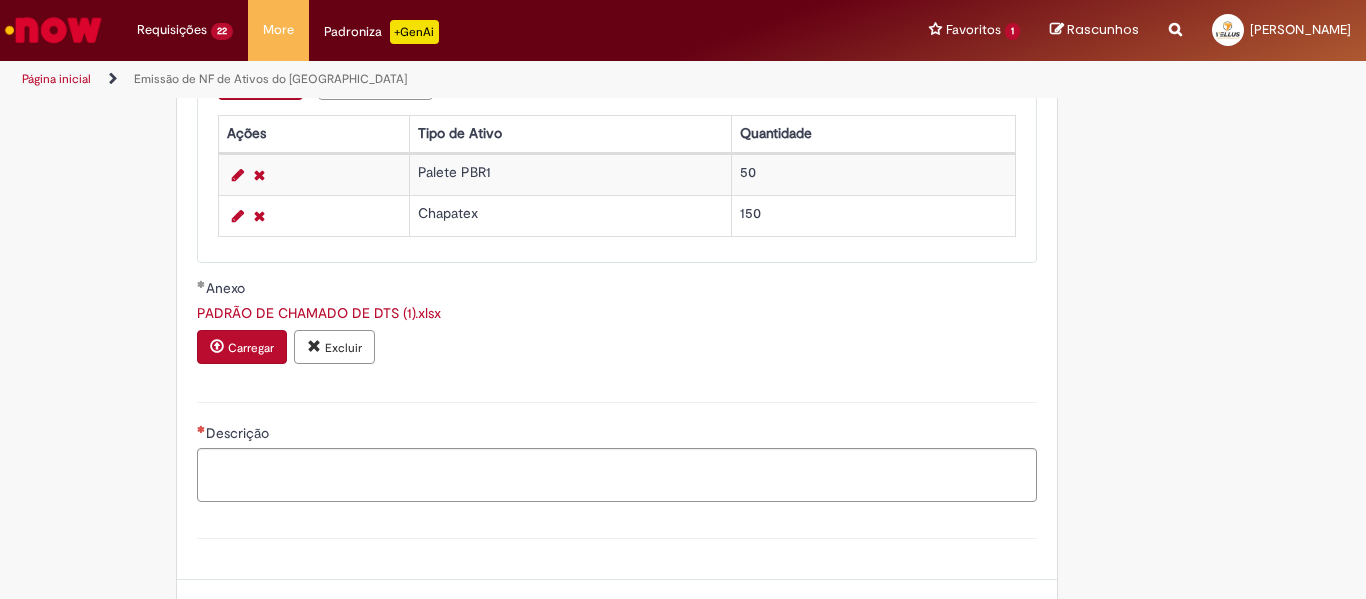 scroll, scrollTop: 1200, scrollLeft: 0, axis: vertical 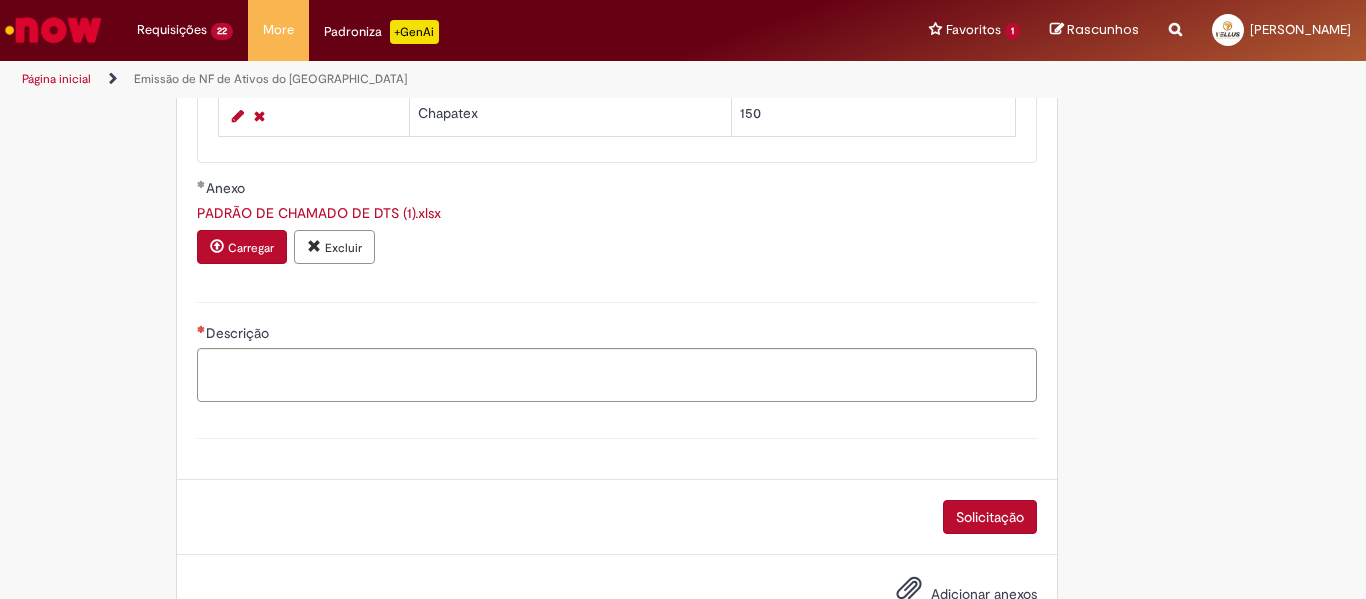click on "Carregar" at bounding box center (242, 247) 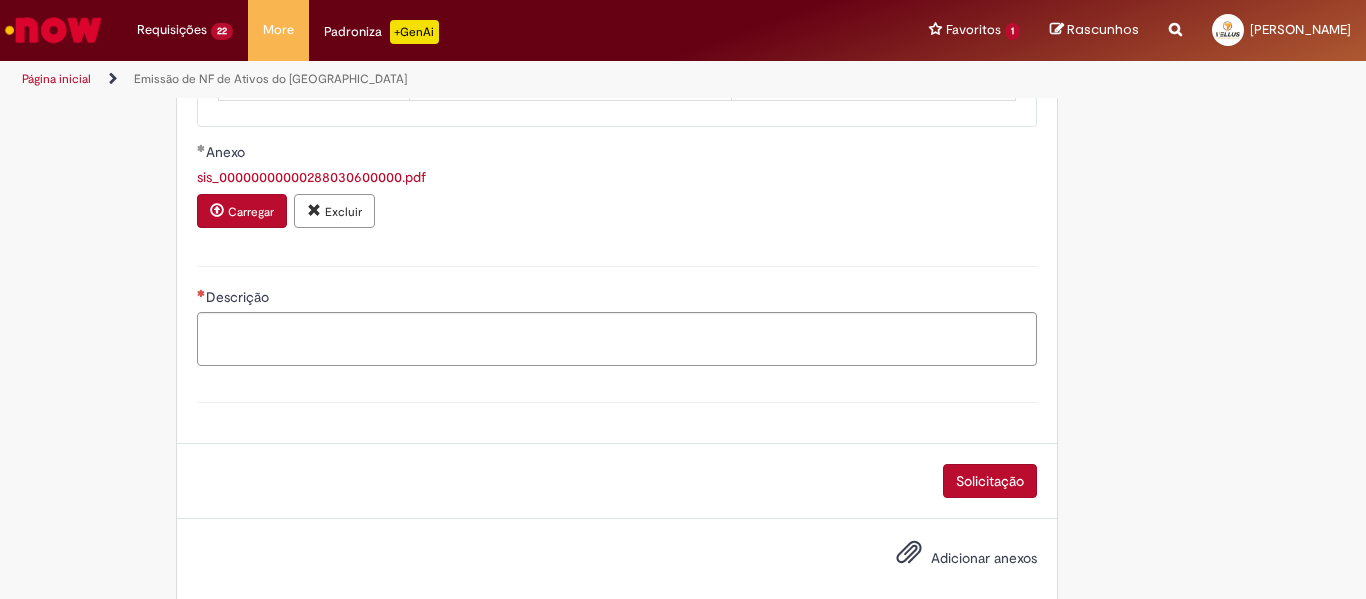 scroll, scrollTop: 1265, scrollLeft: 0, axis: vertical 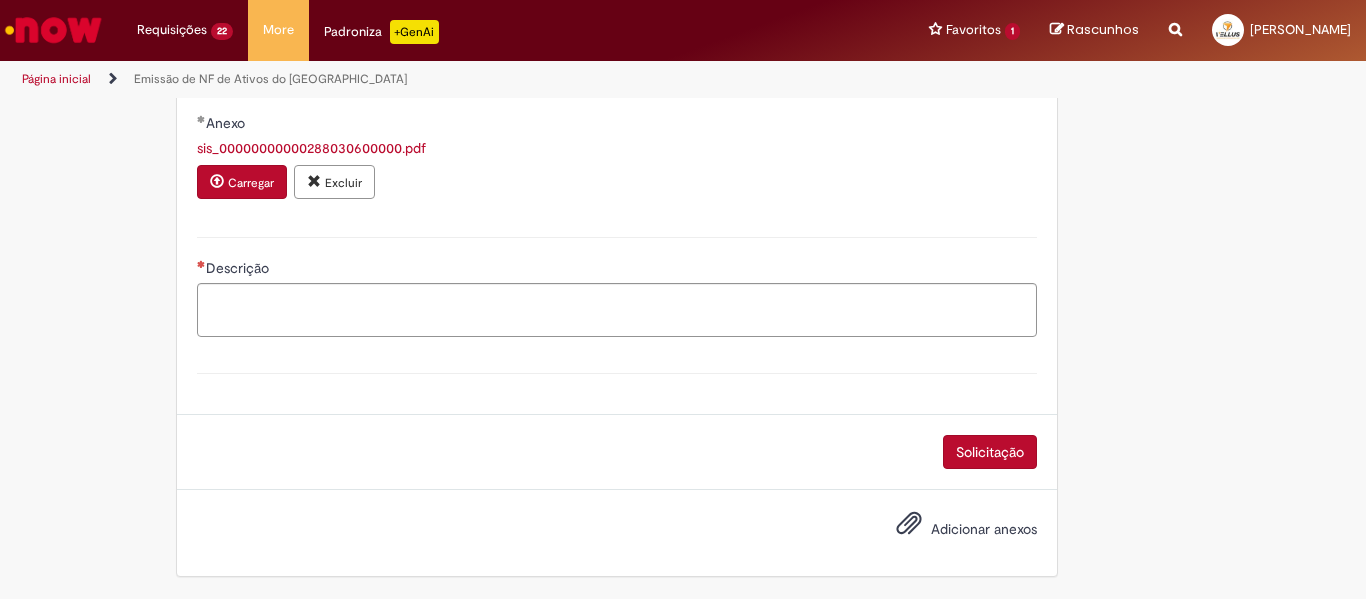click on "**********" at bounding box center (585, -283) 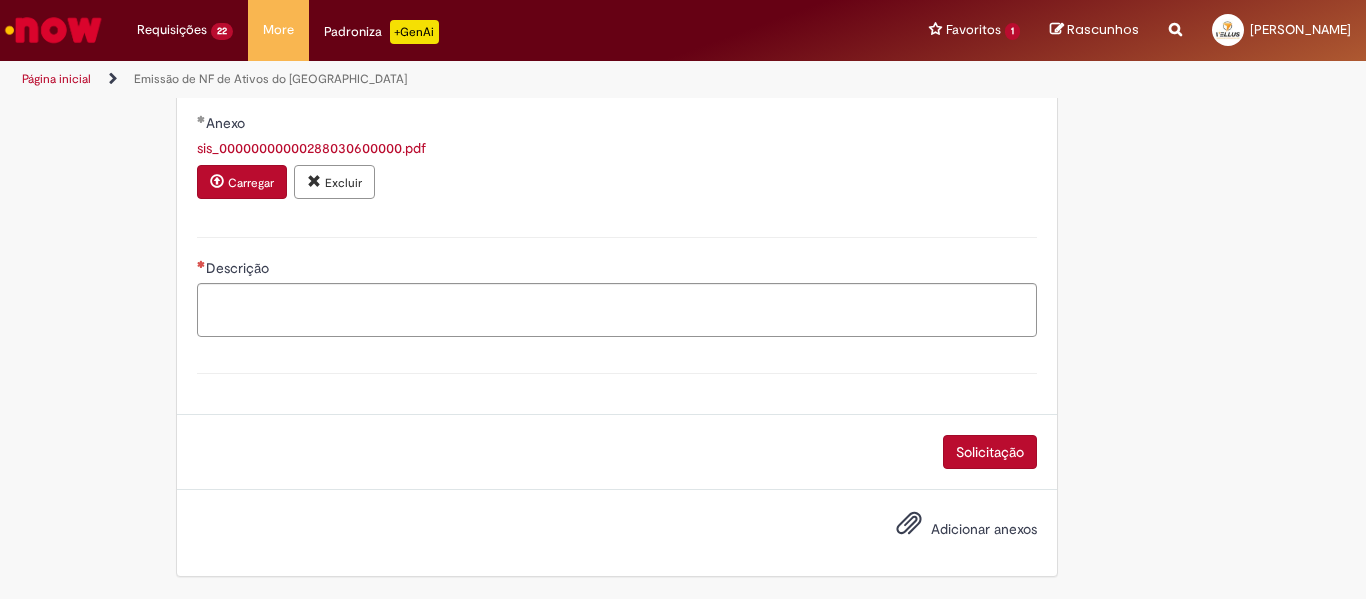 click on "Carregar" at bounding box center (242, 182) 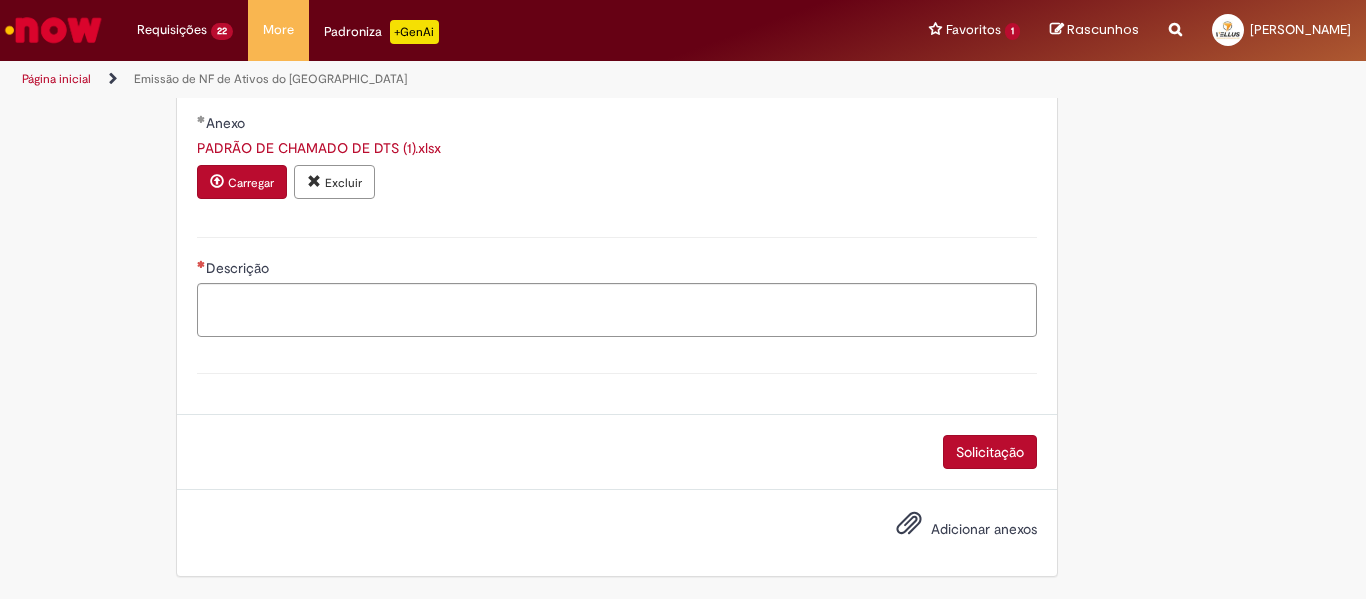 click on "Adicionar anexos" at bounding box center (984, 529) 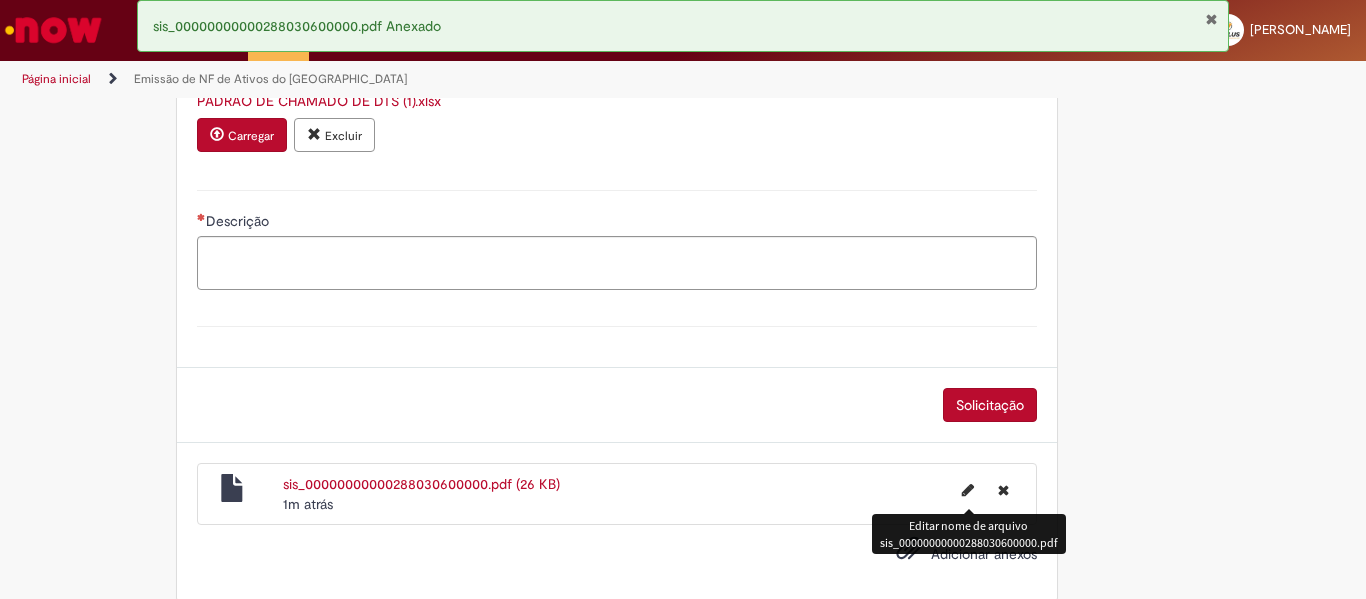 scroll, scrollTop: 1337, scrollLeft: 0, axis: vertical 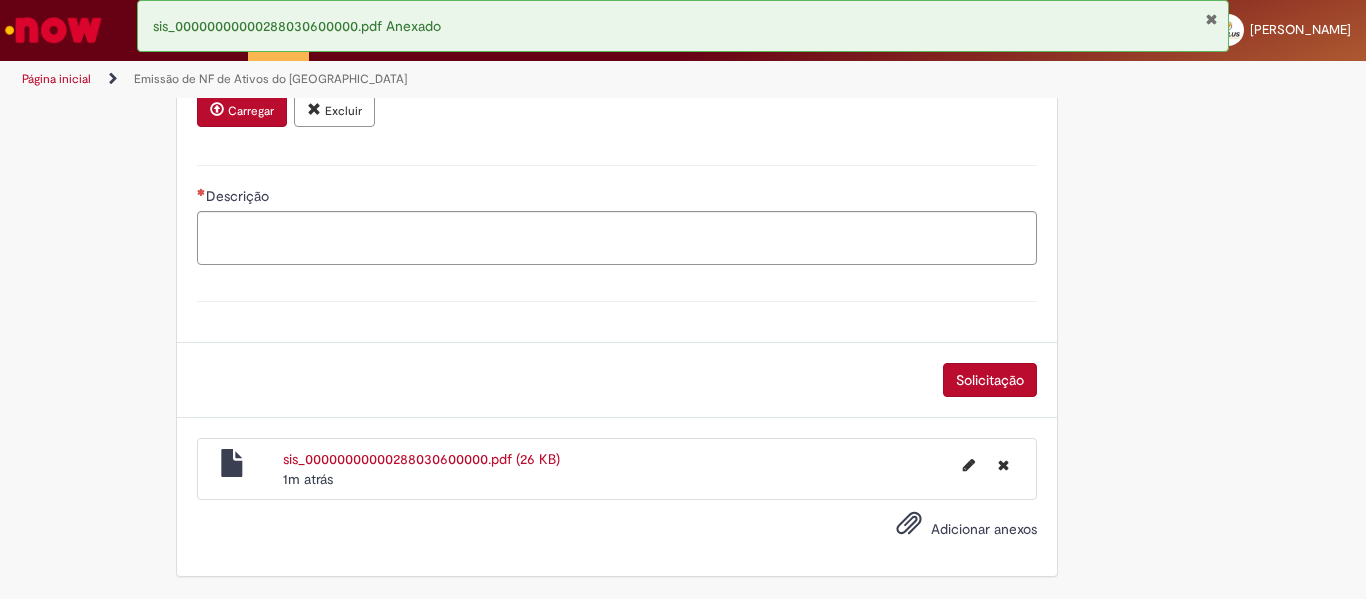 click on "Adicionar anexos" at bounding box center [984, 529] 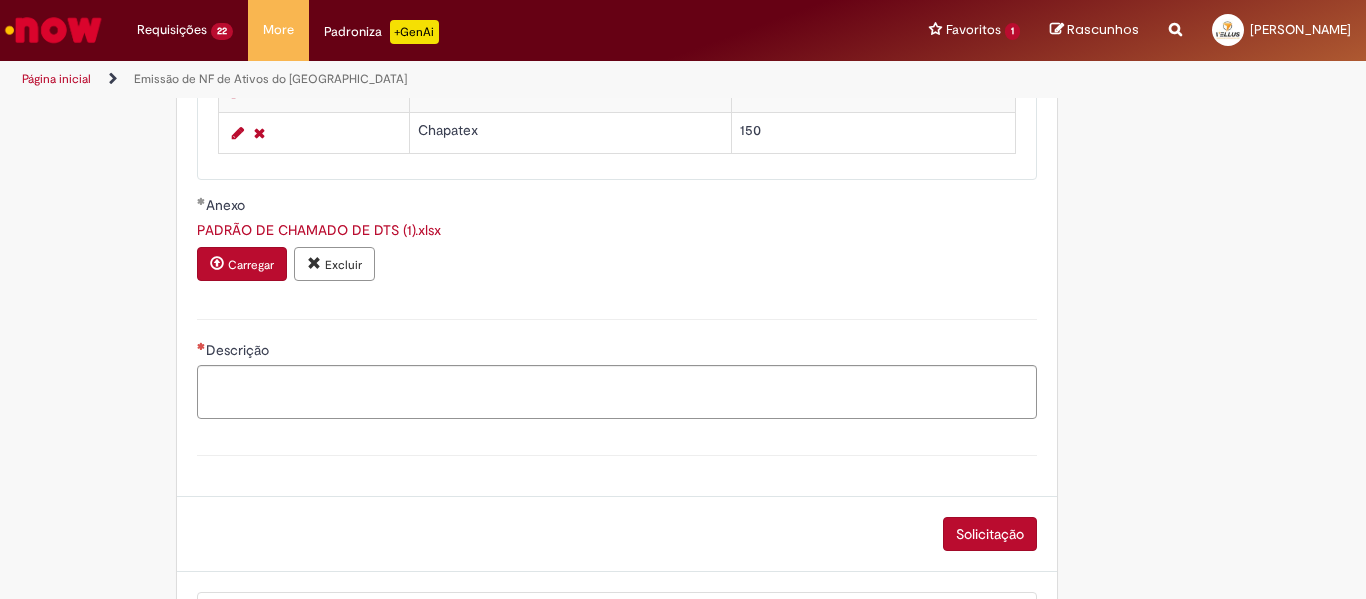 scroll, scrollTop: 1398, scrollLeft: 0, axis: vertical 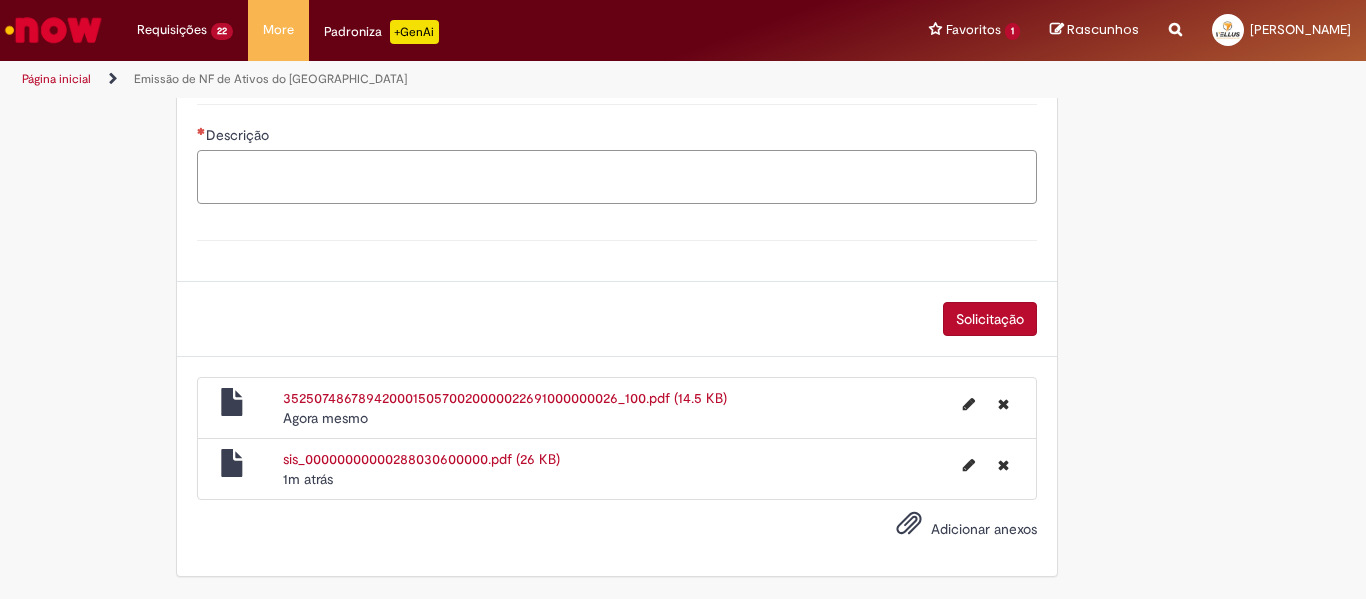 click on "Descrição" at bounding box center (617, 177) 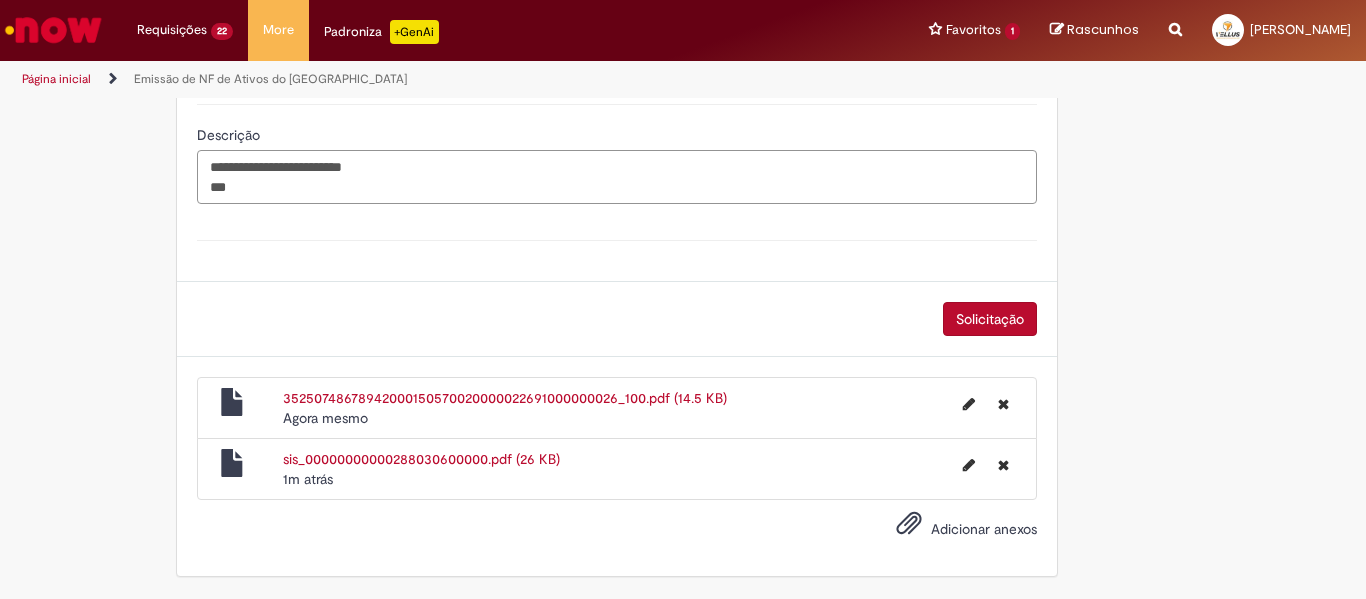 paste on "**********" 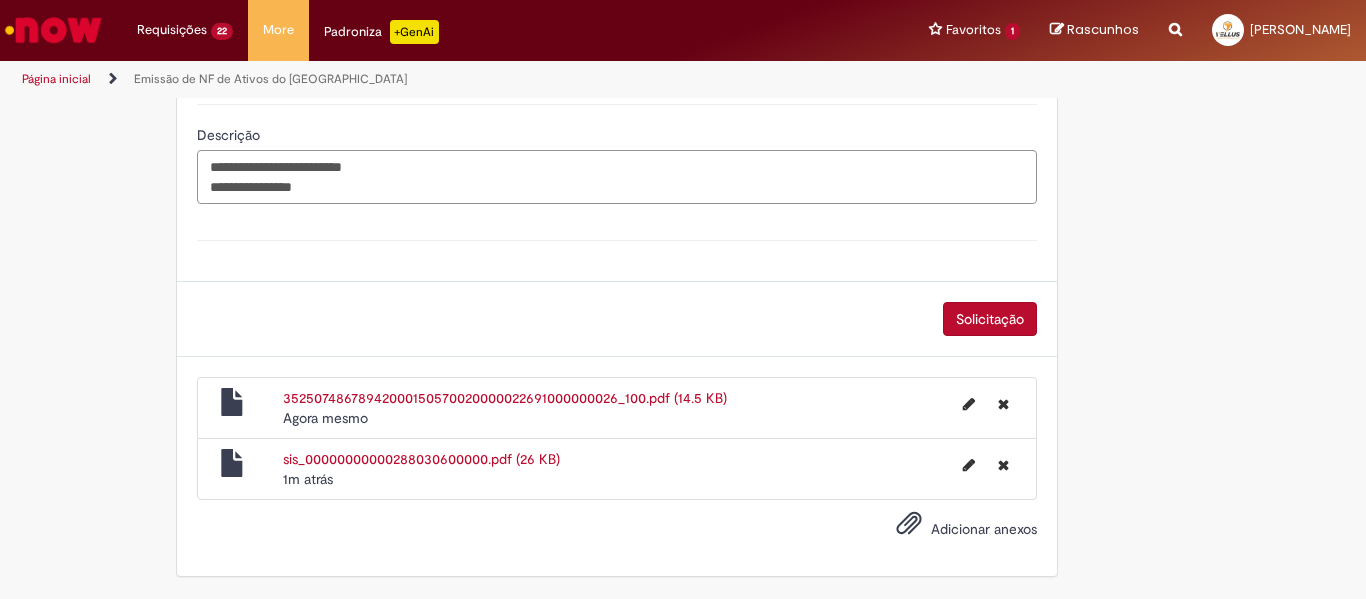 paste on "**********" 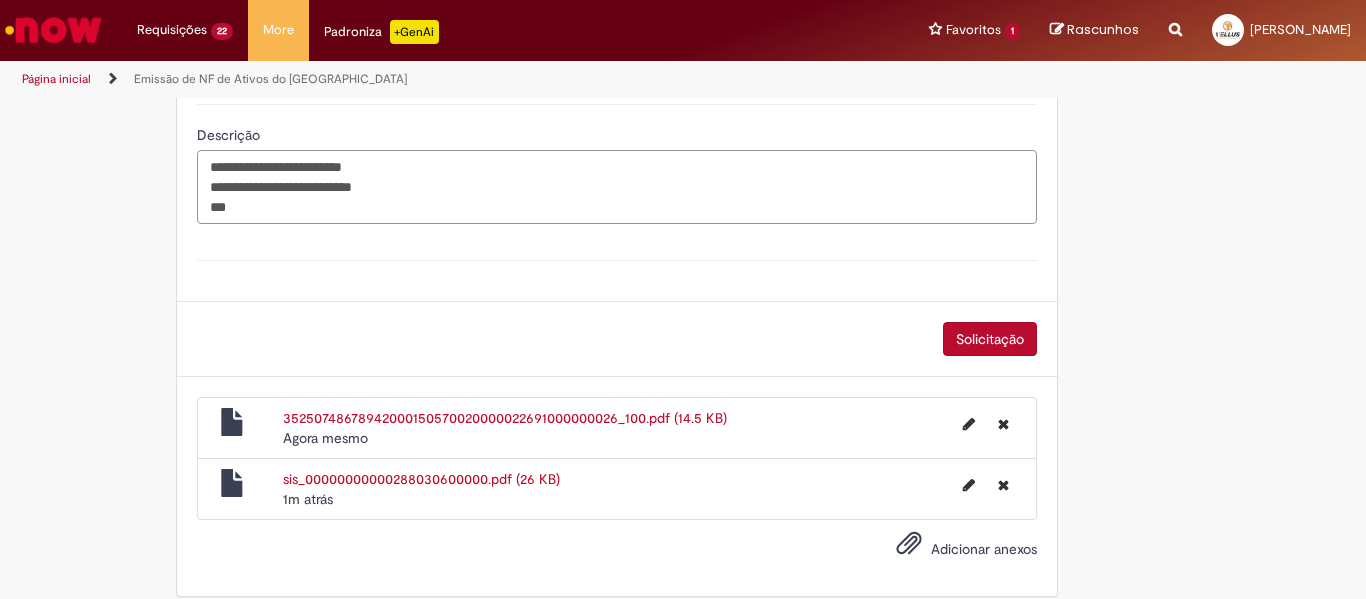 paste on "**********" 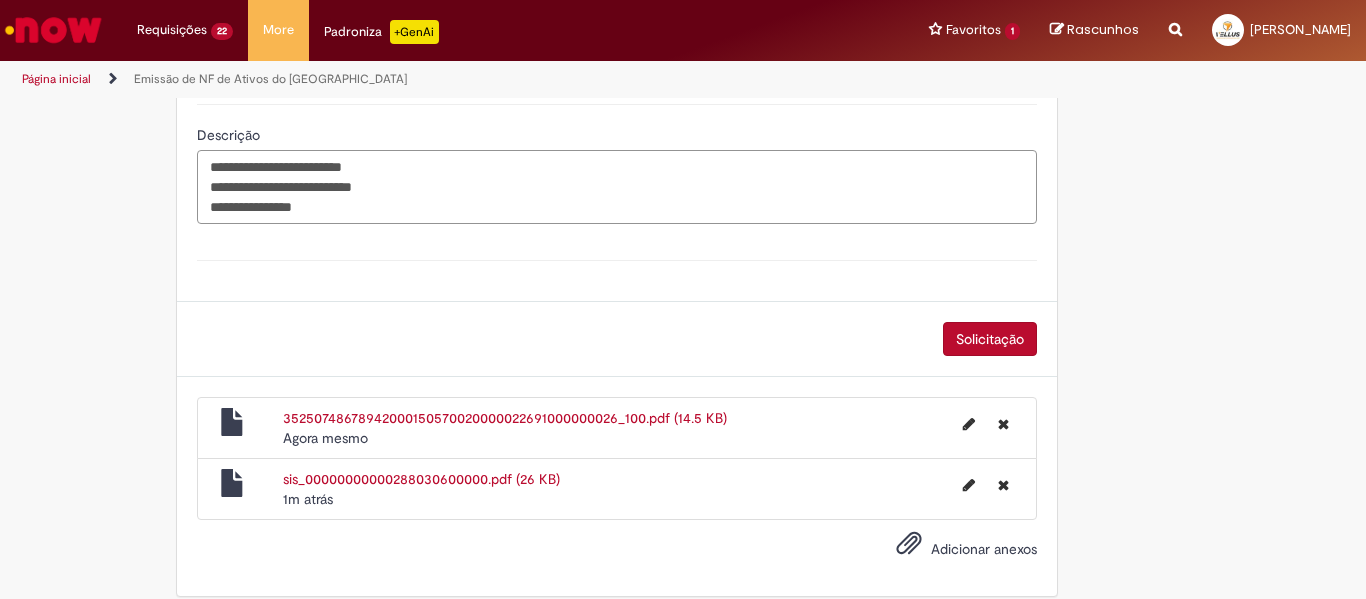 paste on "**********" 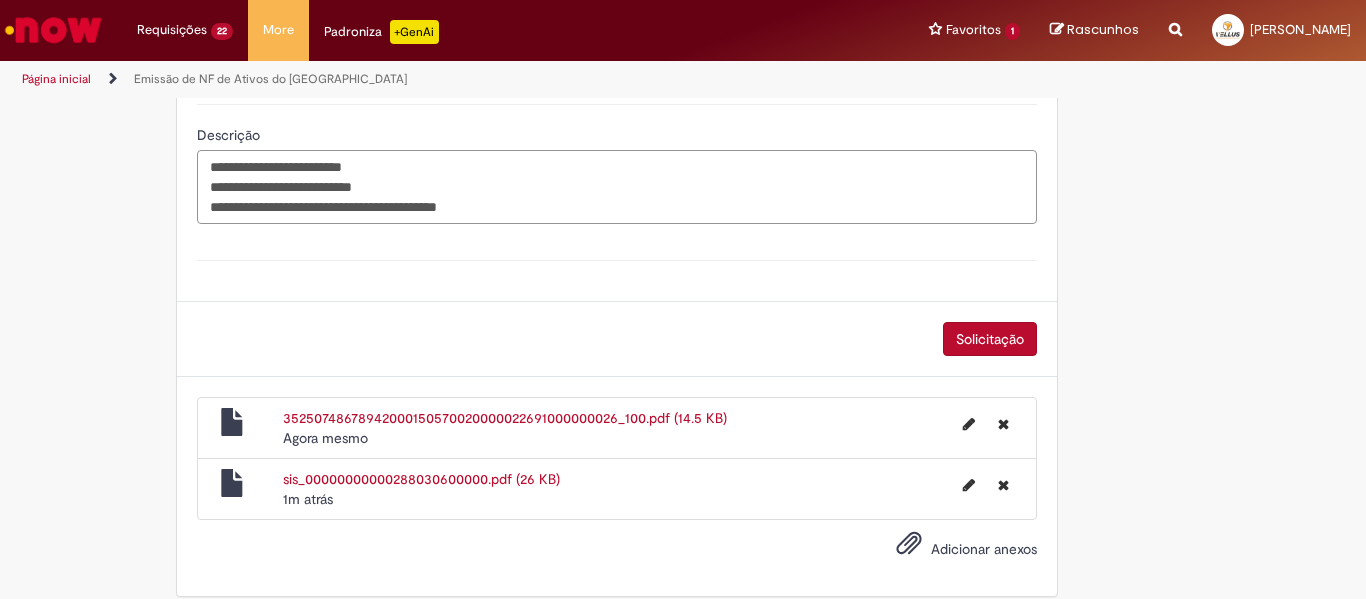 click on "**********" at bounding box center (617, 187) 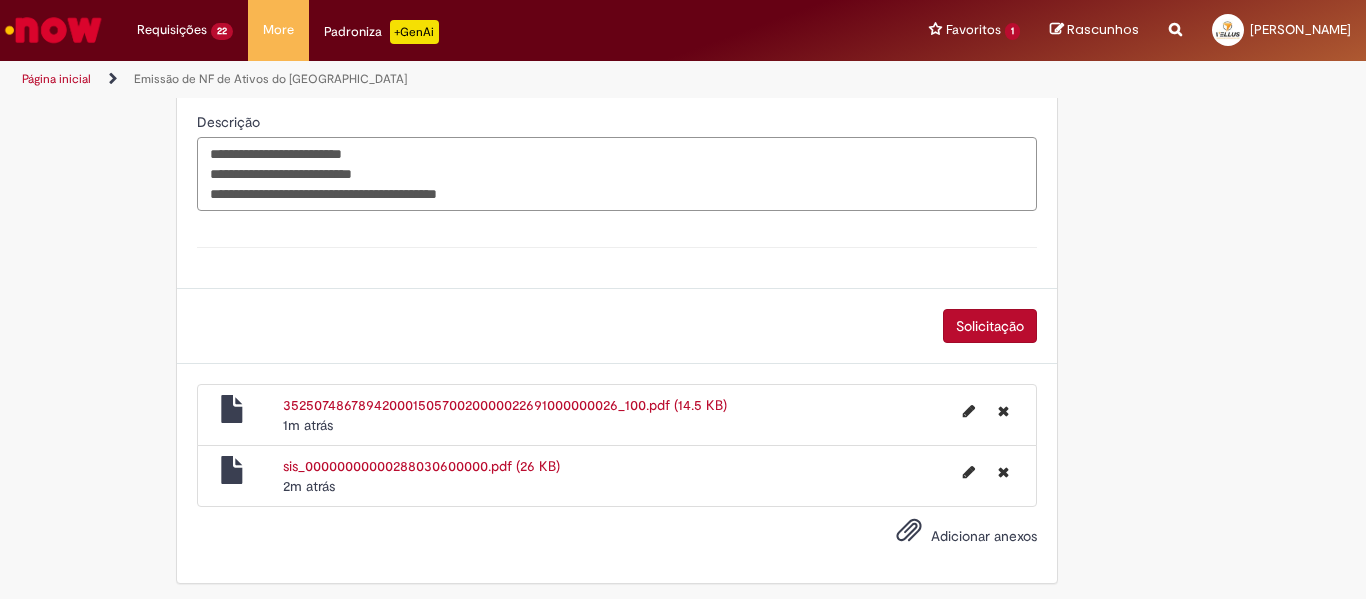 scroll, scrollTop: 1418, scrollLeft: 0, axis: vertical 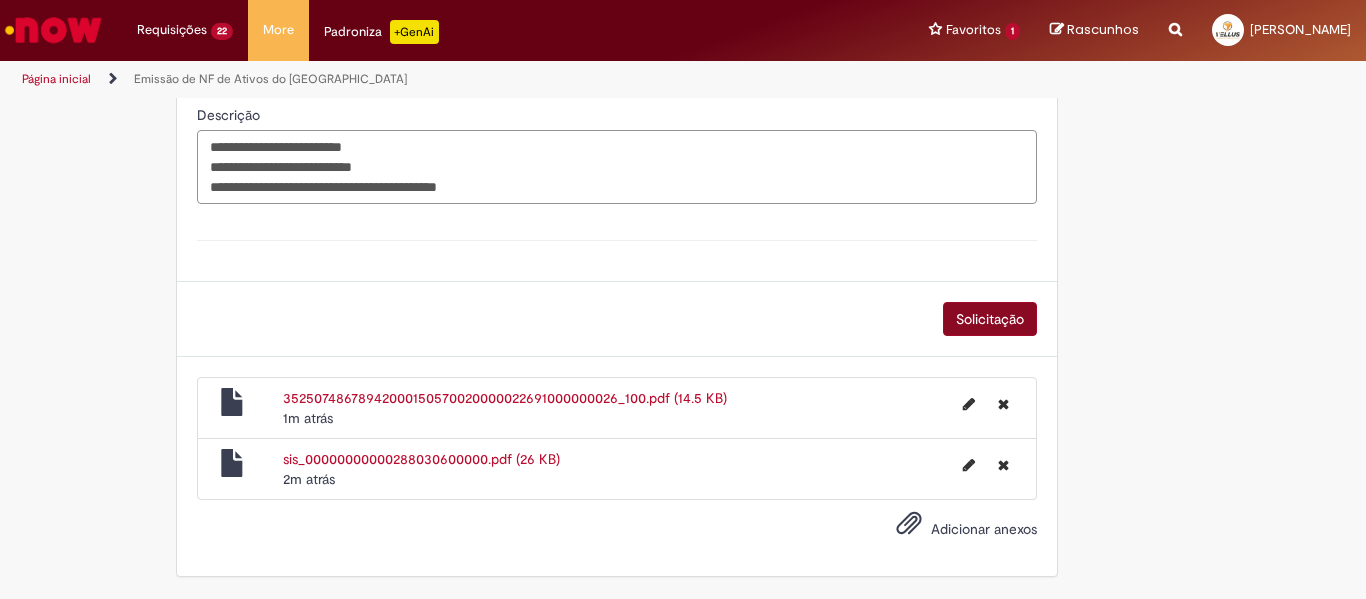 type on "**********" 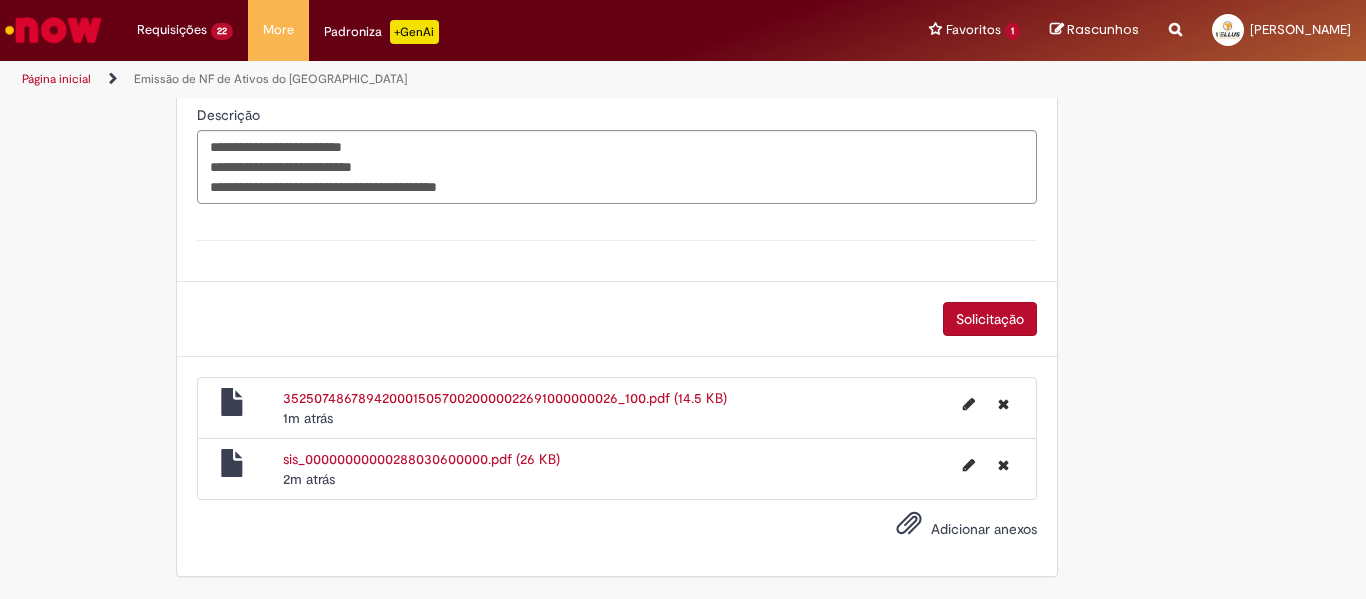 click on "Solicitação" at bounding box center [990, 319] 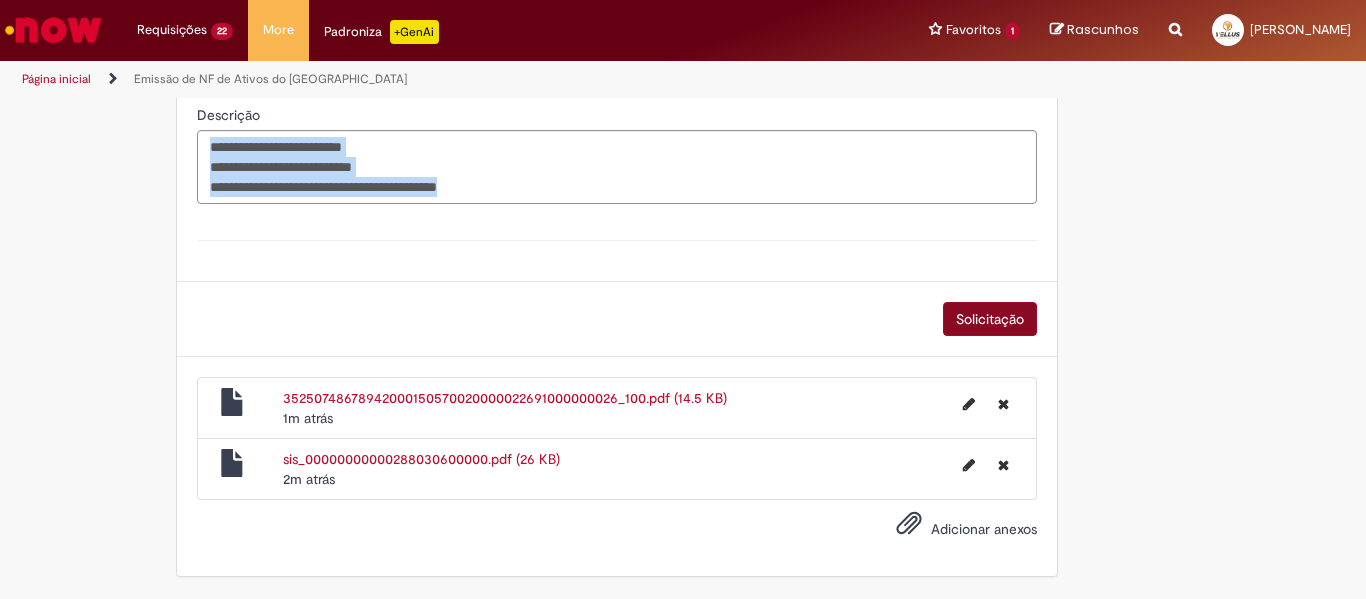 scroll, scrollTop: 1372, scrollLeft: 0, axis: vertical 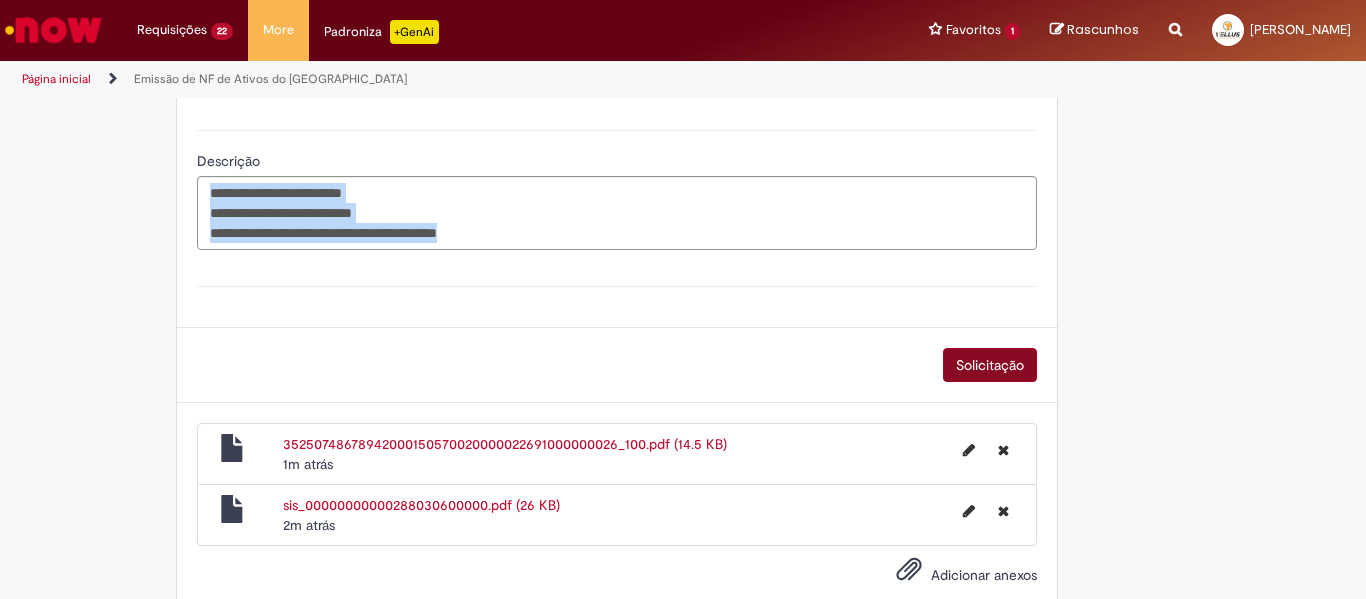 click on "**********" at bounding box center (617, -373) 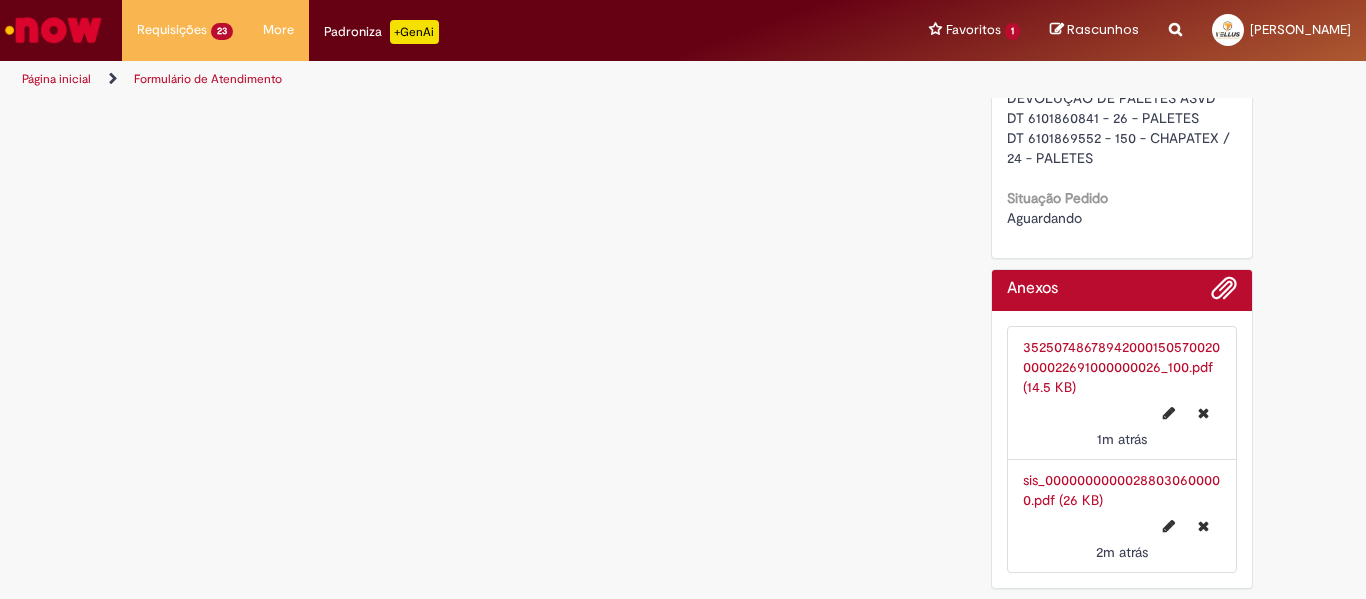 scroll, scrollTop: 0, scrollLeft: 0, axis: both 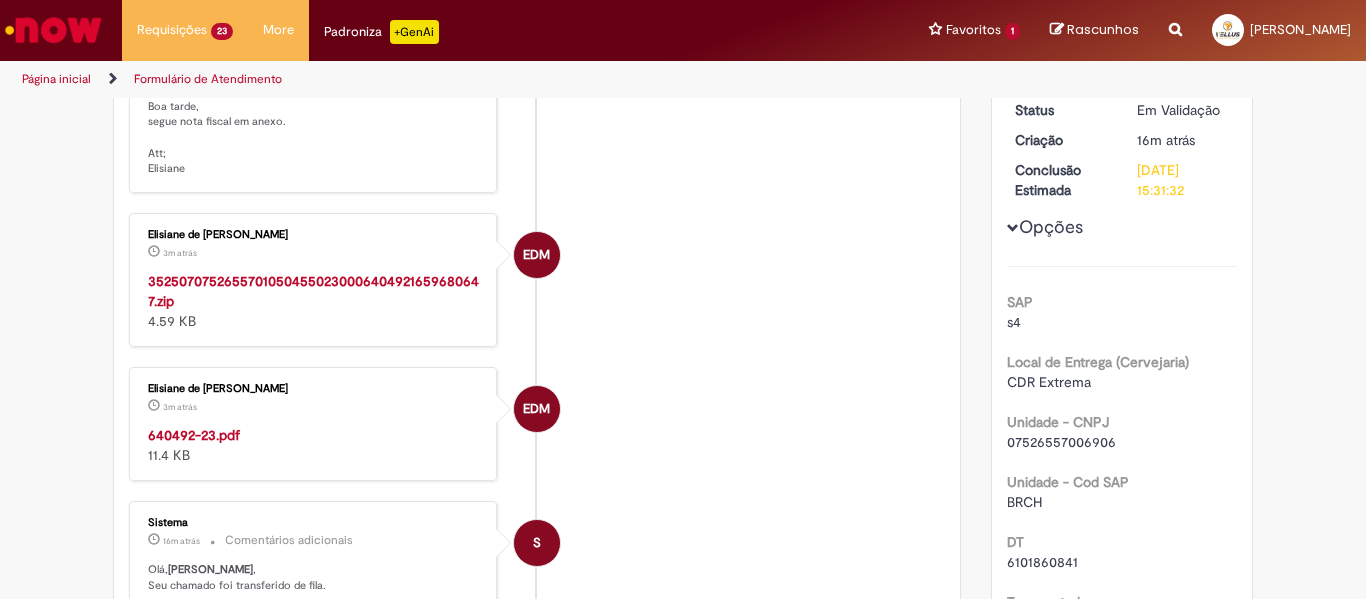 click on "640492-23.pdf" at bounding box center (194, 435) 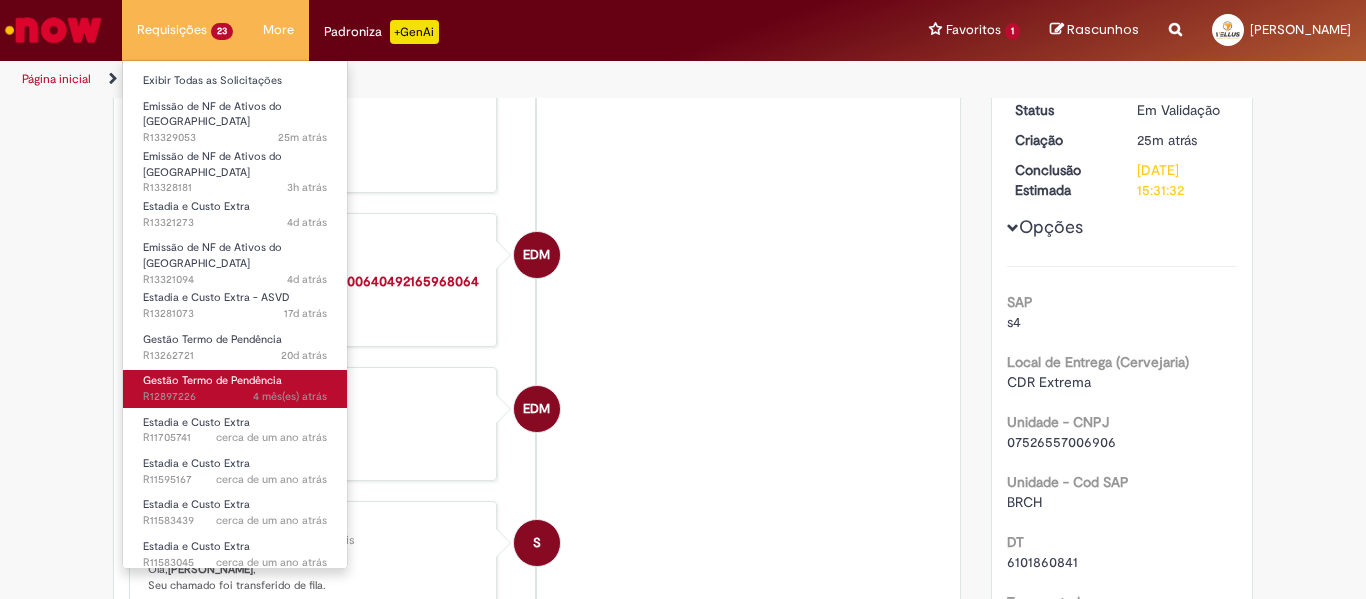 click on "4 mês(es) atrás 4 meses atrás  R12897226" at bounding box center [235, 397] 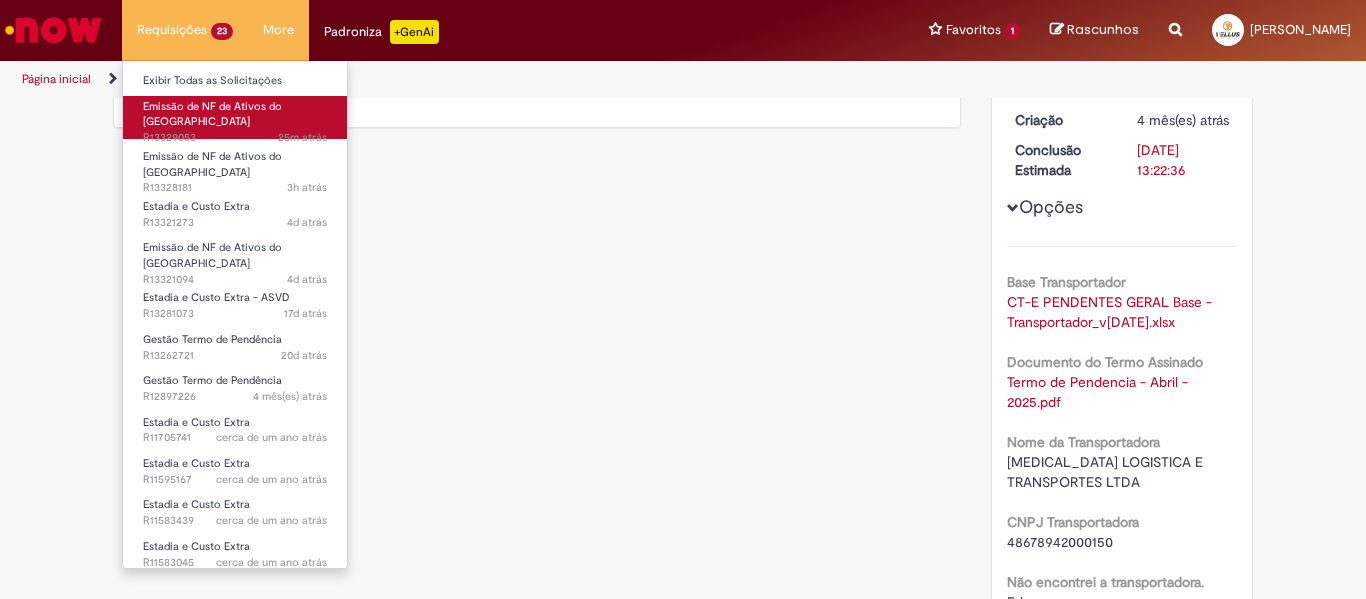scroll, scrollTop: 0, scrollLeft: 0, axis: both 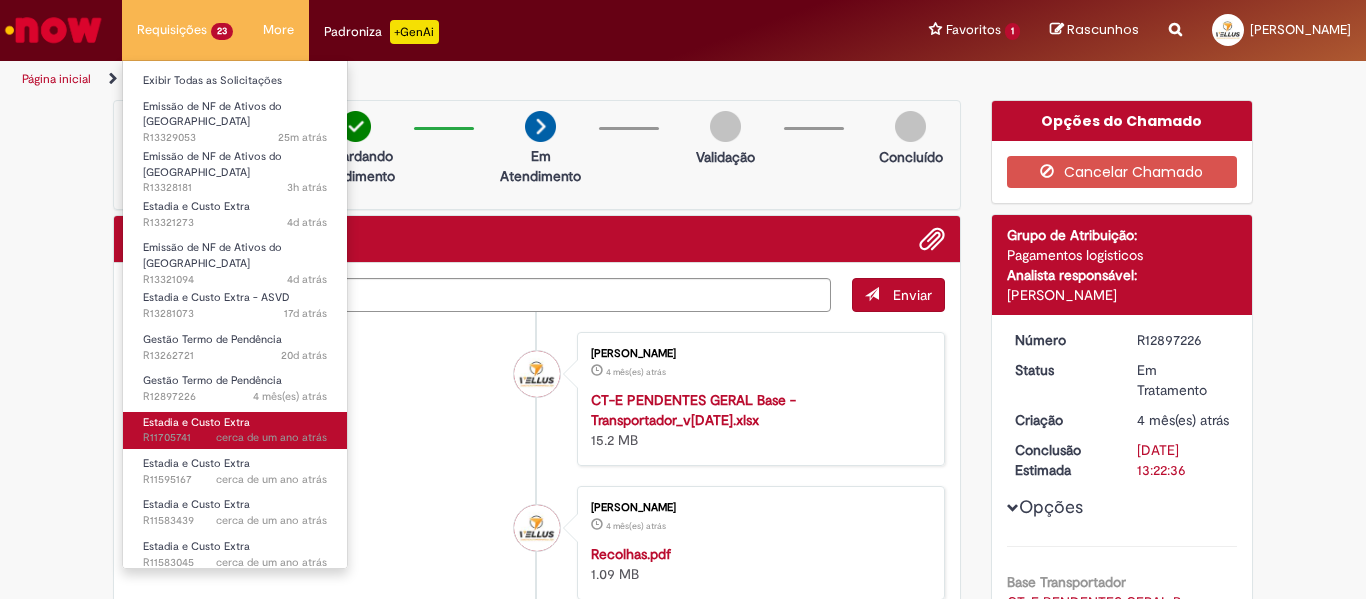 click on "Estadia e Custo Extra
cerca de um ano atrás cerca de um ano atrás  R11705741" at bounding box center [235, 430] 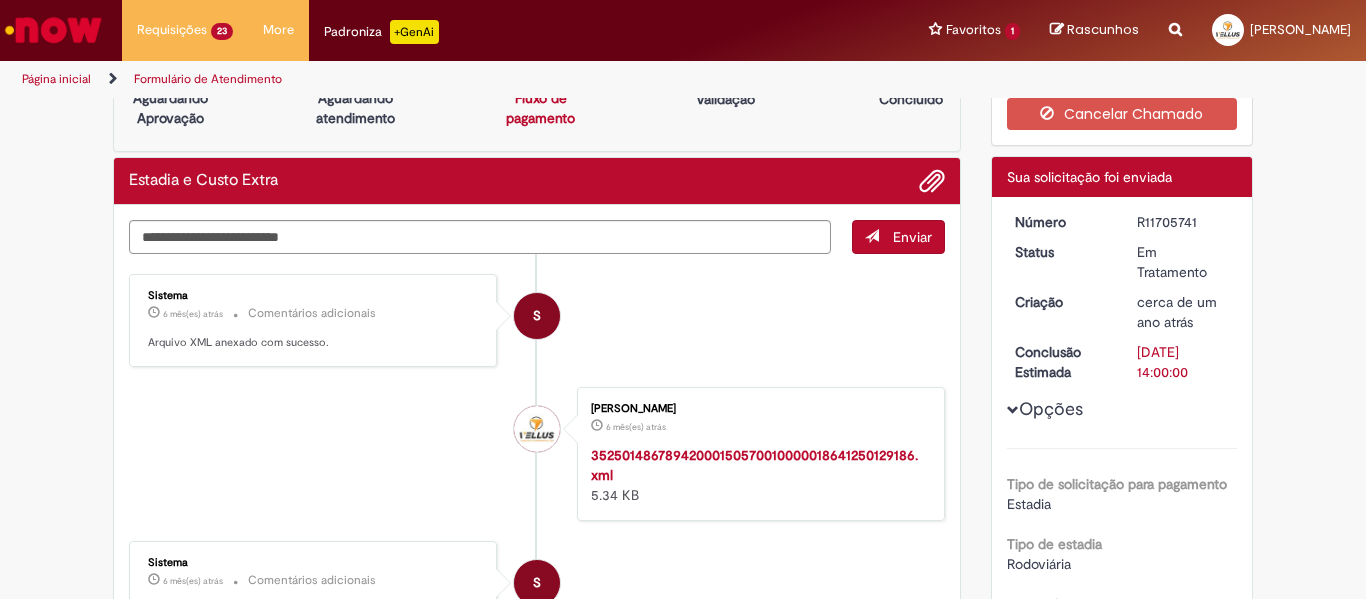 scroll, scrollTop: 15, scrollLeft: 0, axis: vertical 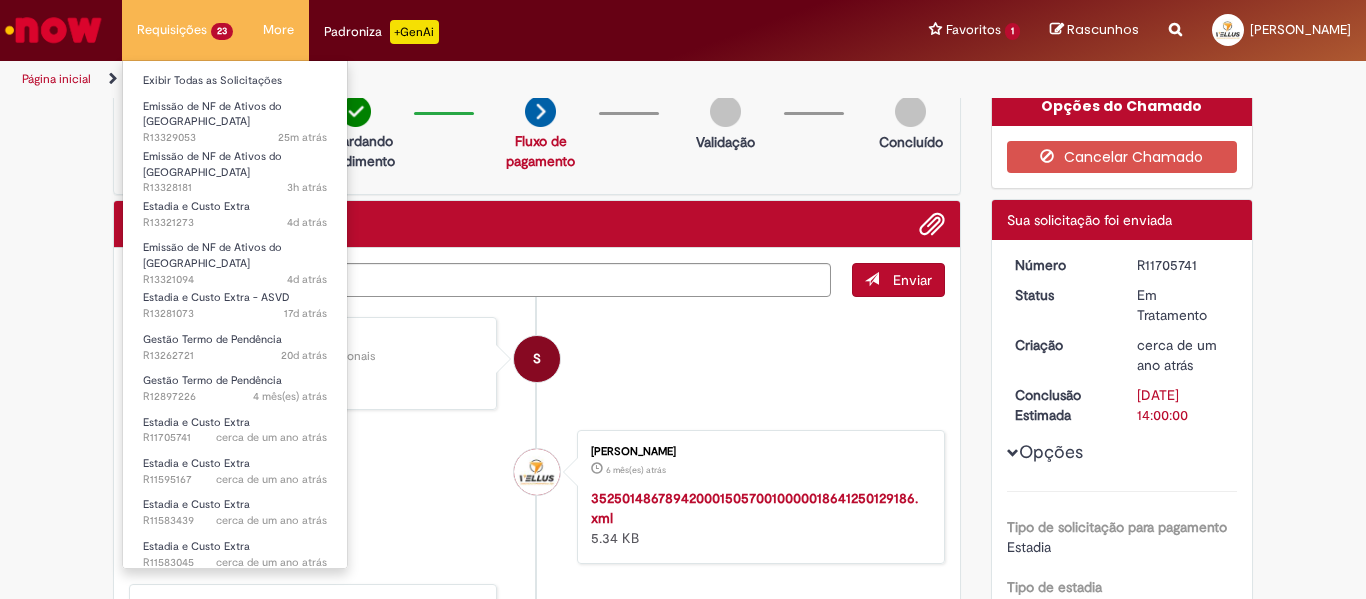 click on "Exibir Todas as Solicitações" at bounding box center (235, 79) 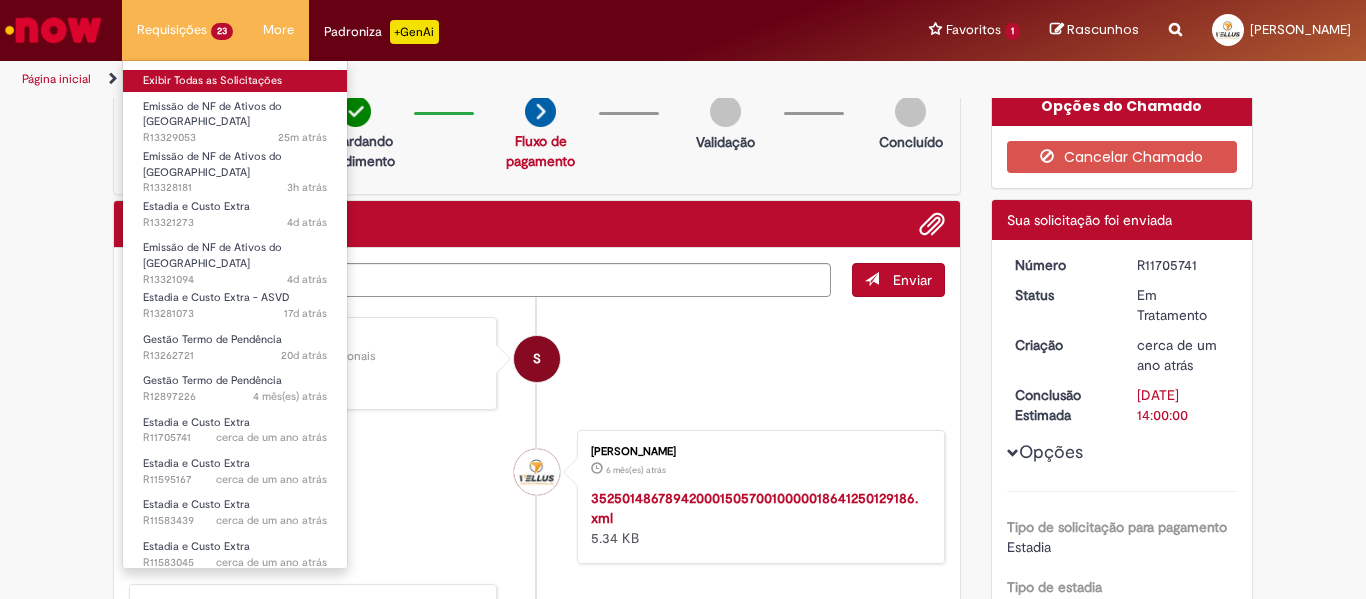 click on "Exibir Todas as Solicitações" at bounding box center (235, 81) 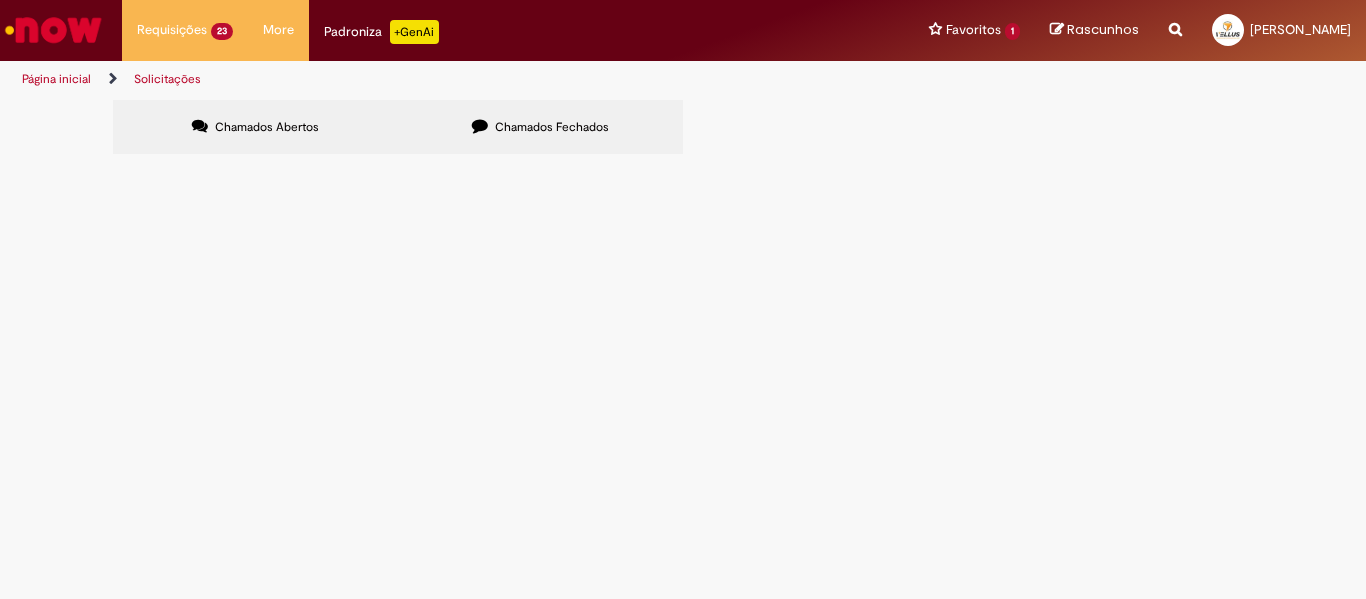 scroll, scrollTop: 0, scrollLeft: 0, axis: both 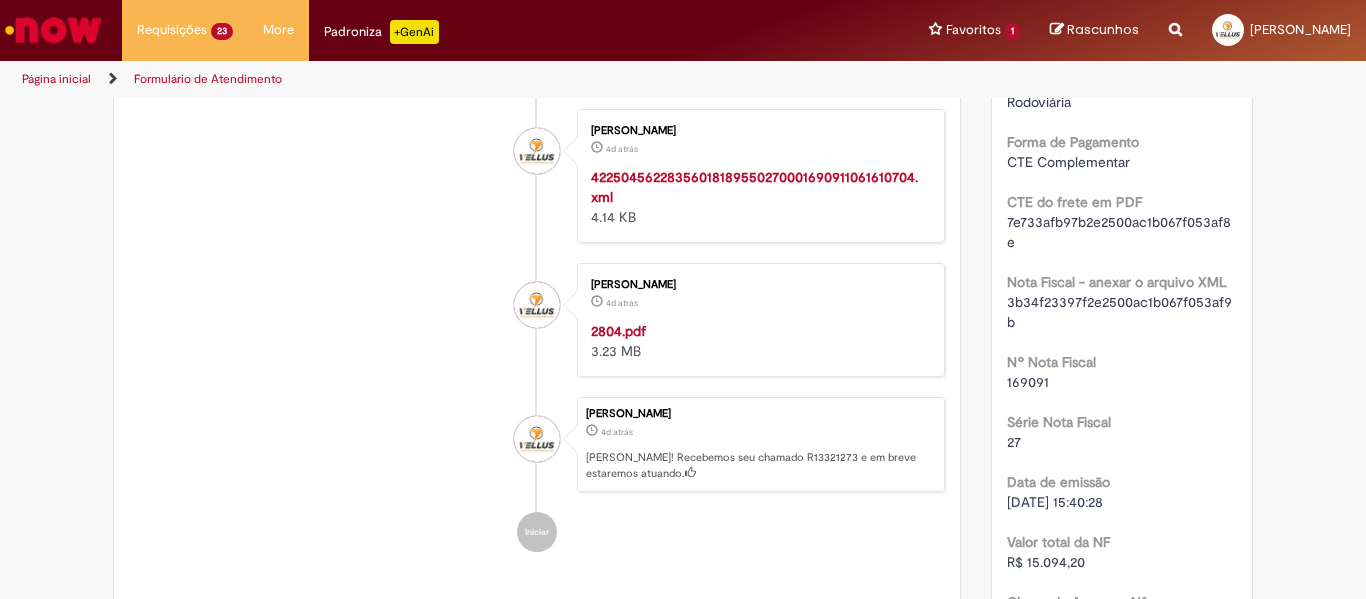 click at bounding box center (537, 617) 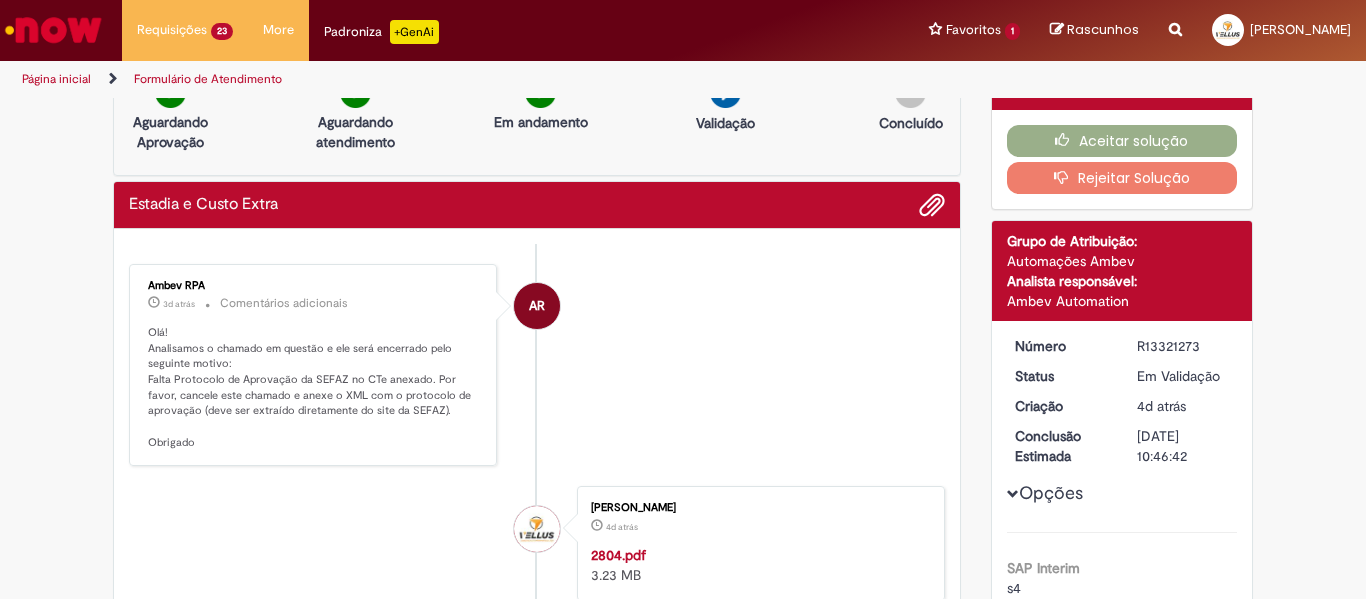 scroll, scrollTop: 0, scrollLeft: 0, axis: both 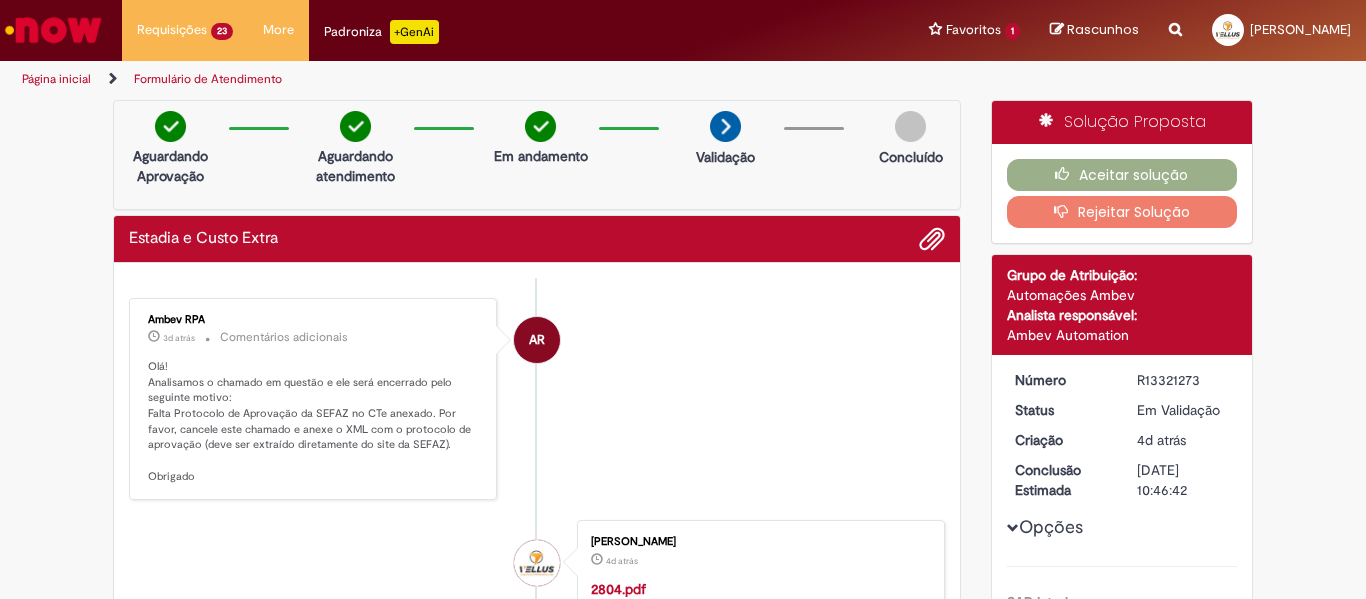 click at bounding box center (53, 30) 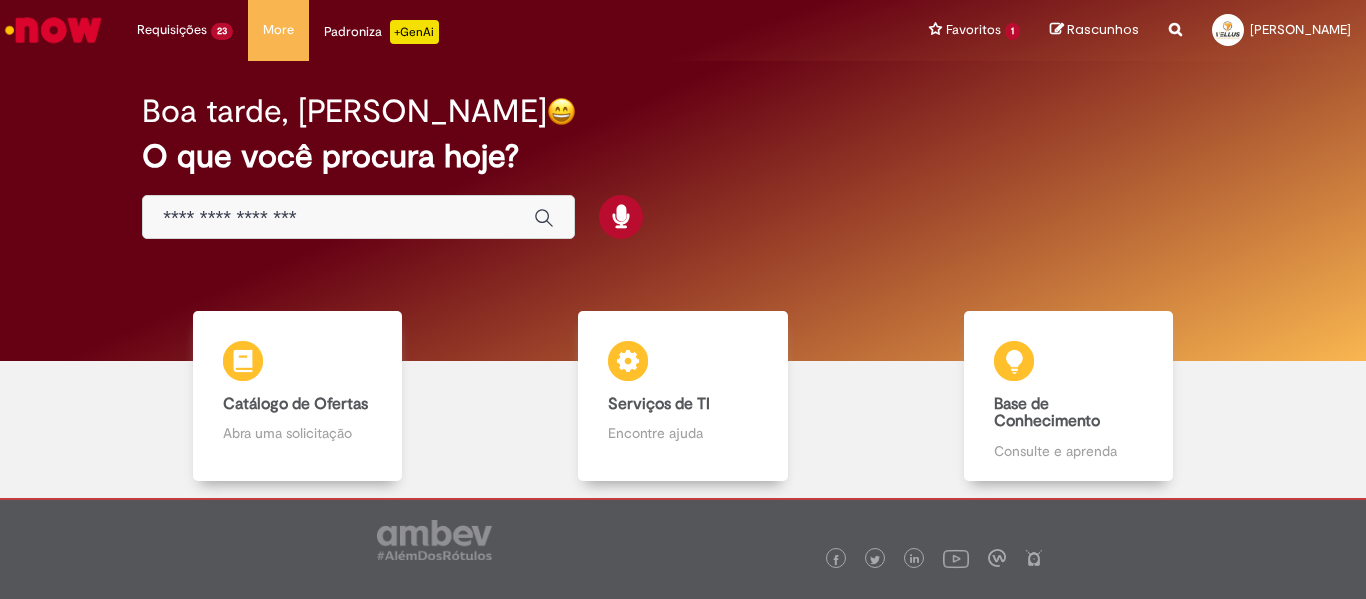 scroll, scrollTop: 0, scrollLeft: 0, axis: both 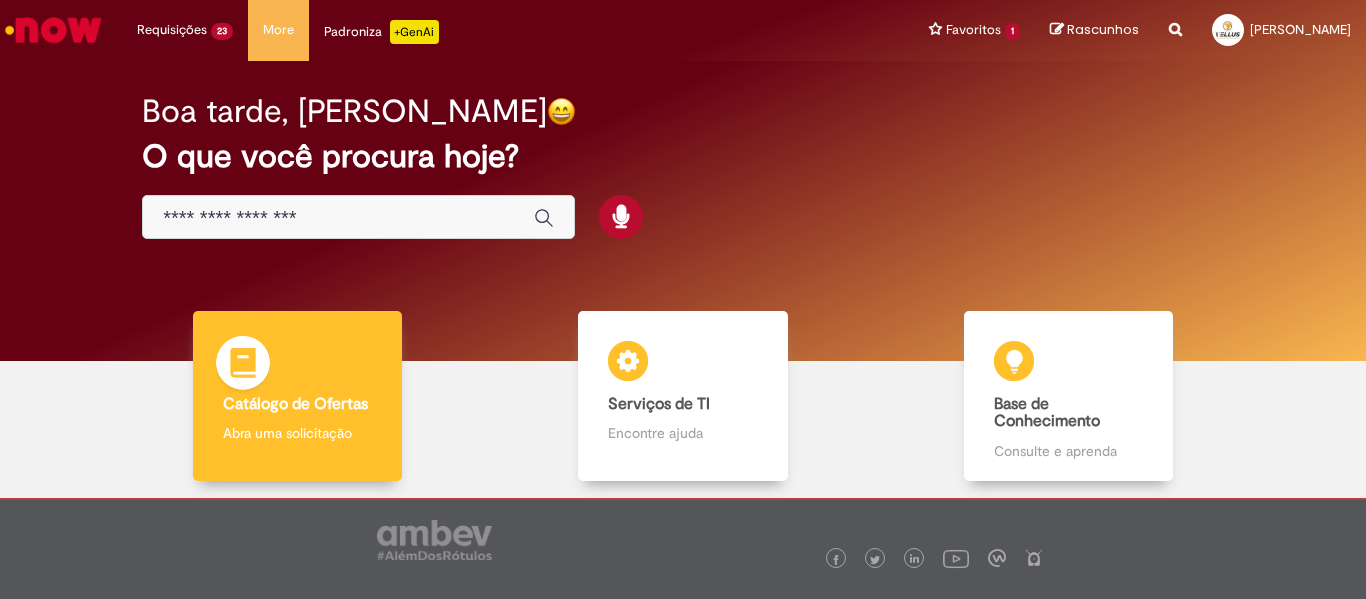 click on "Catálogo de Ofertas
Catálogo de Ofertas
Abra uma solicitação" at bounding box center (298, 396) 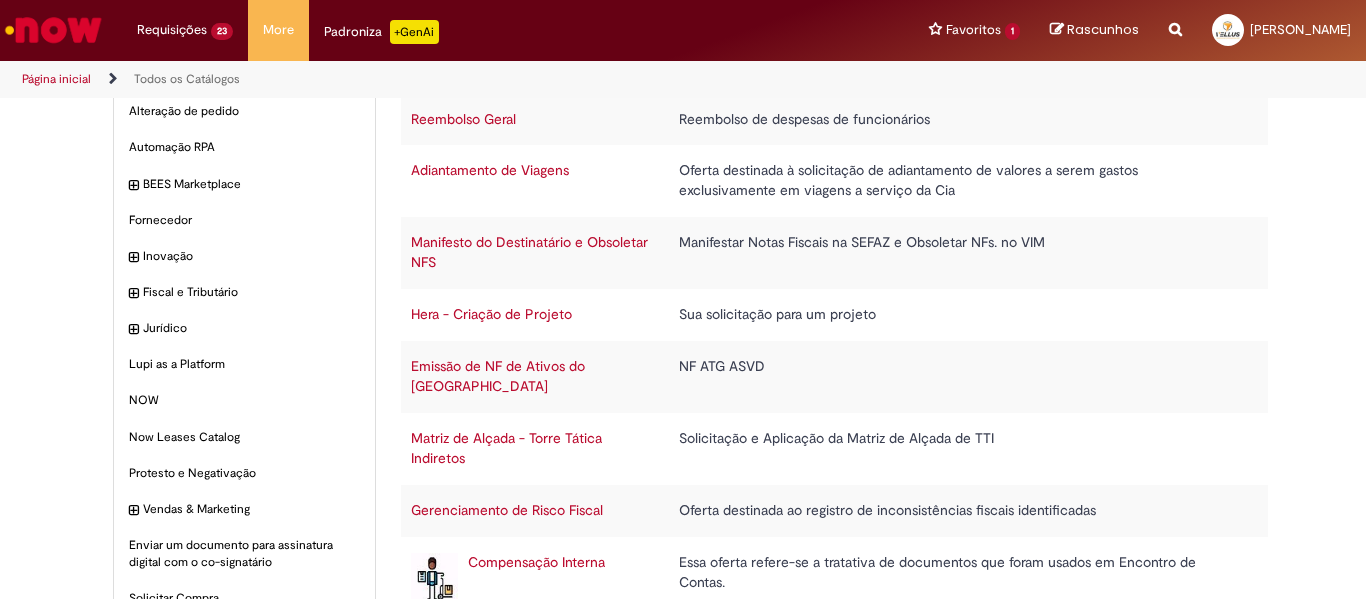 scroll, scrollTop: 100, scrollLeft: 0, axis: vertical 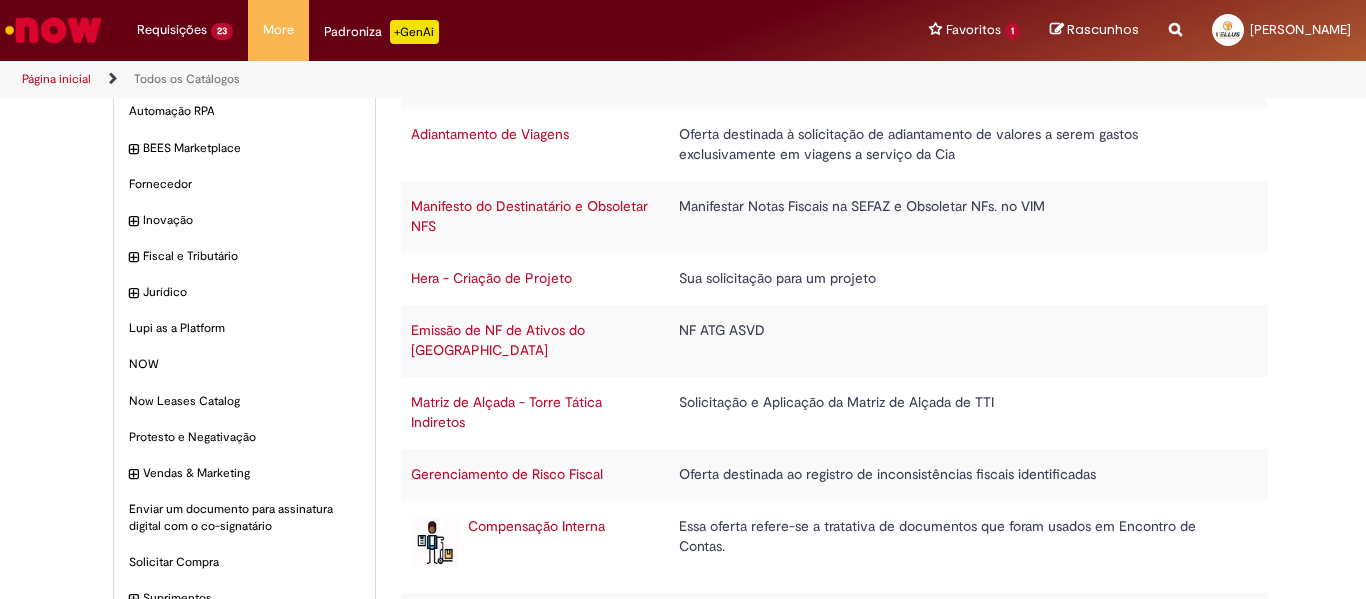 click on "Emissão de NF de Ativos do [GEOGRAPHIC_DATA]" at bounding box center (498, 340) 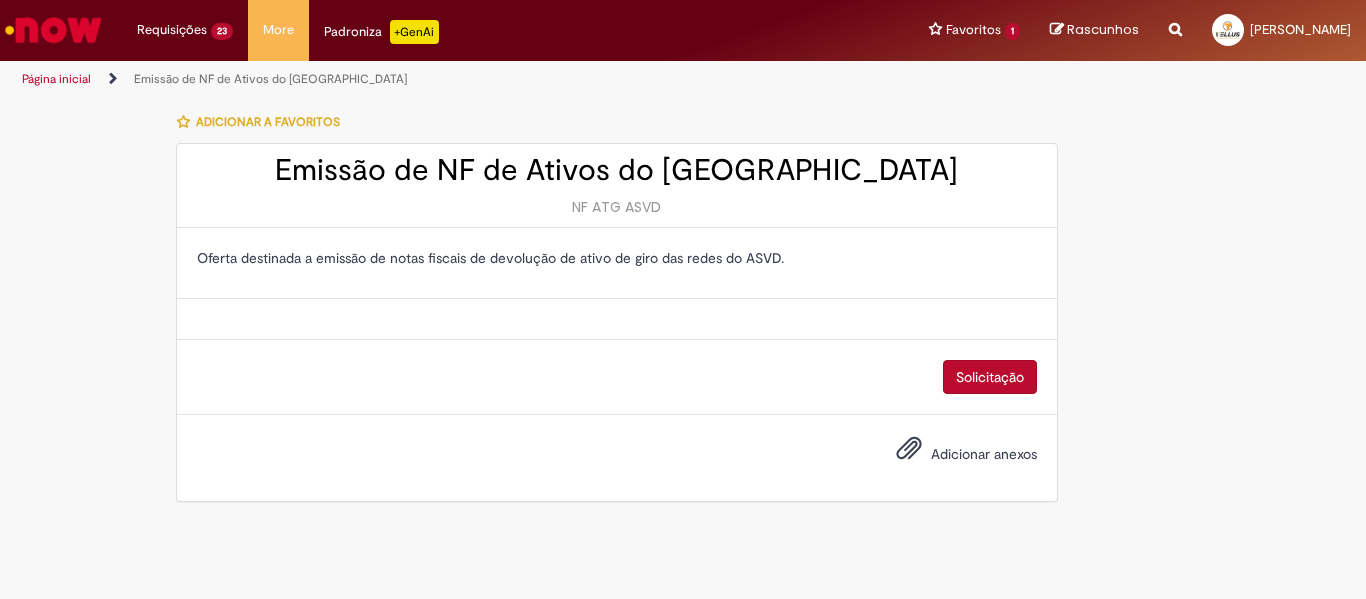 scroll, scrollTop: 0, scrollLeft: 0, axis: both 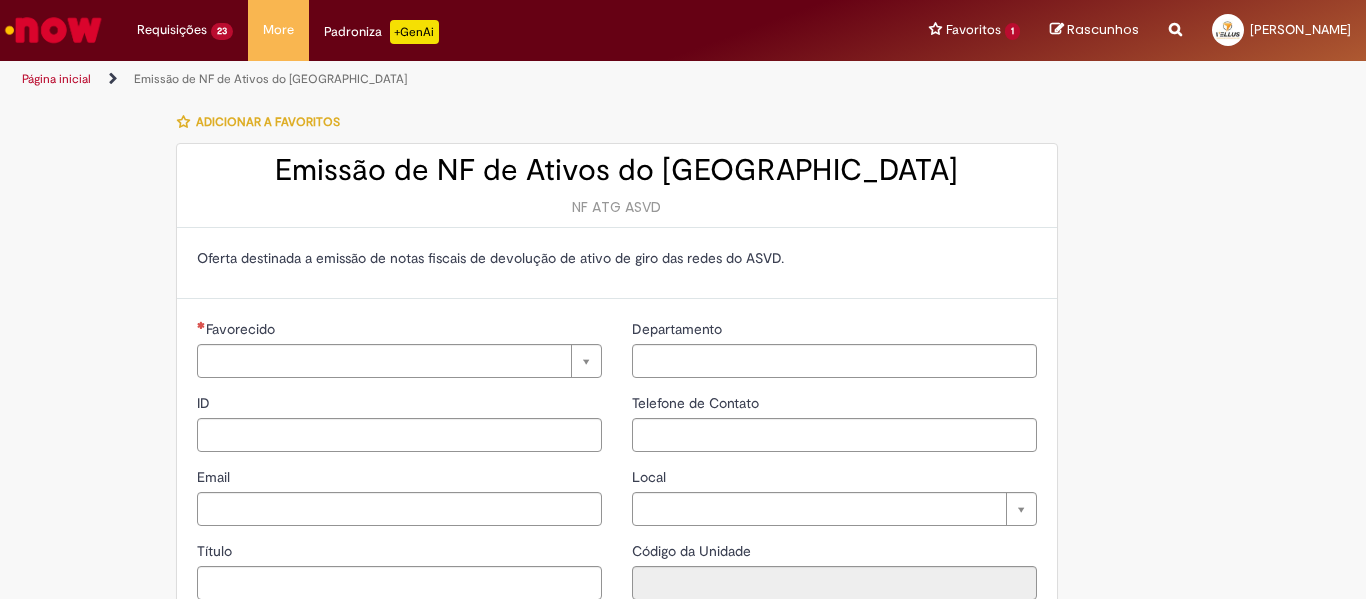 type on "**********" 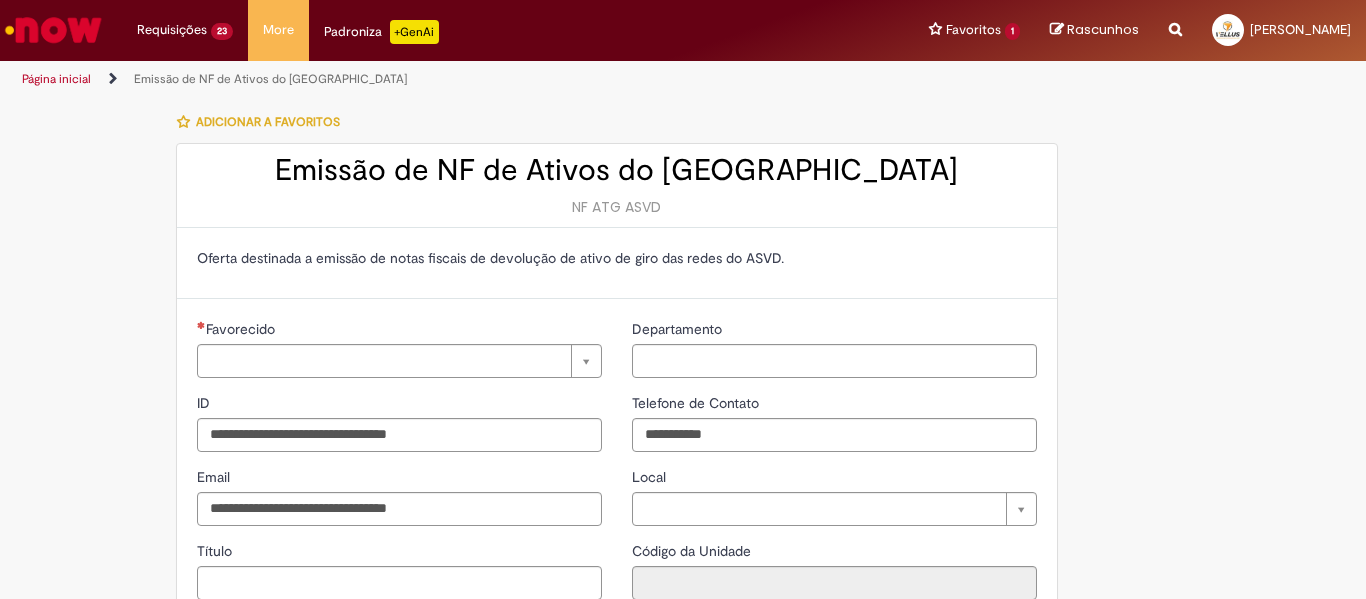type on "**********" 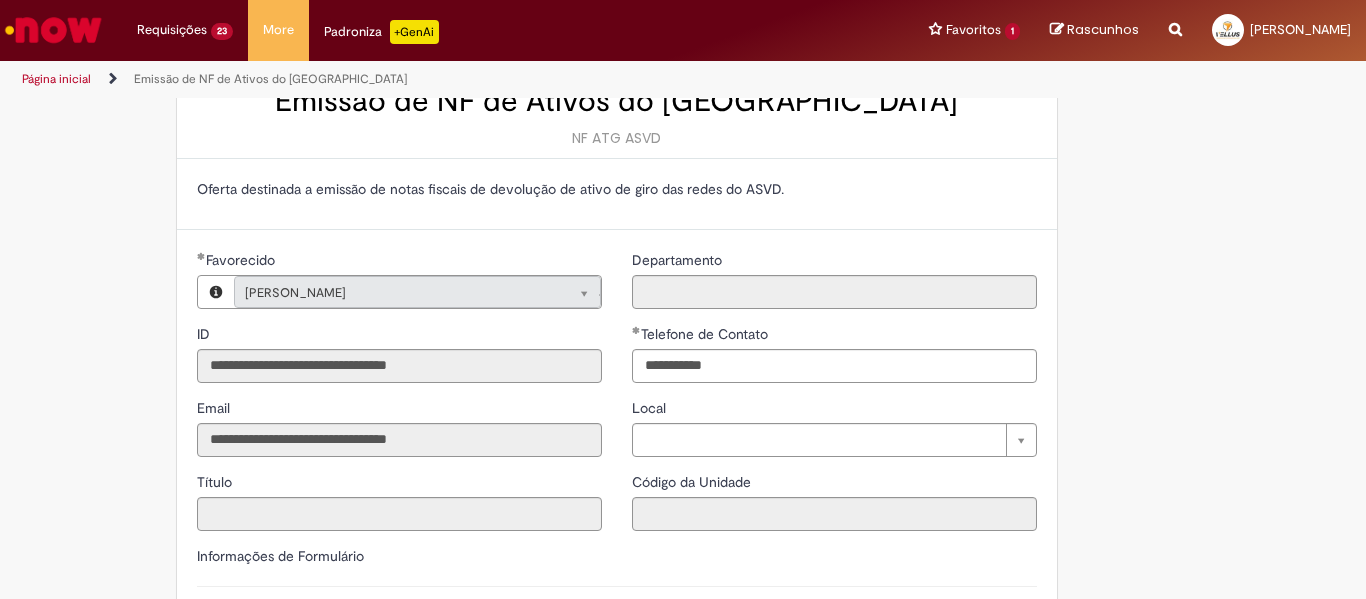 type on "**********" 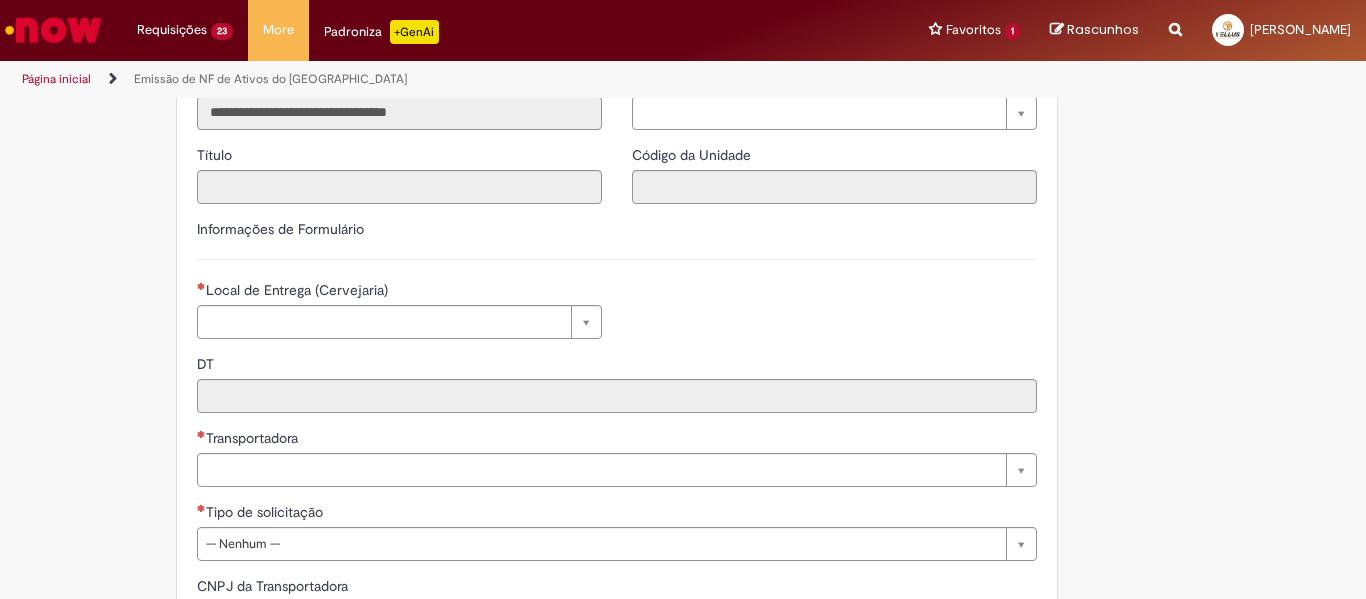 scroll, scrollTop: 400, scrollLeft: 0, axis: vertical 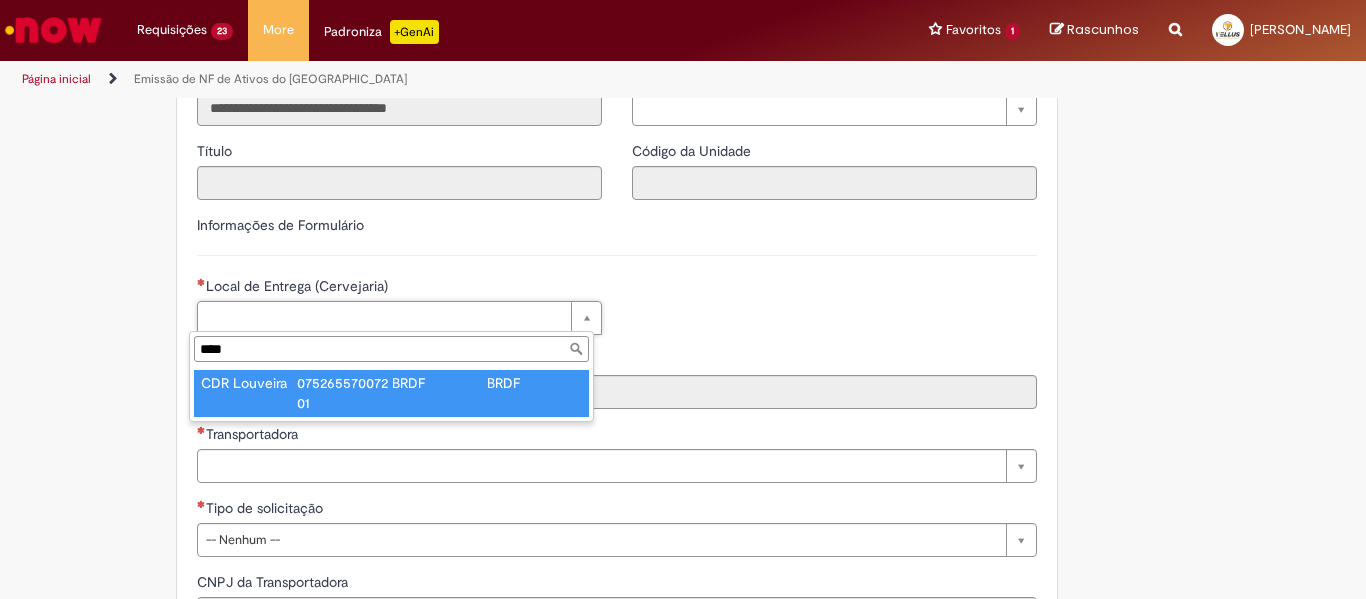 type on "****" 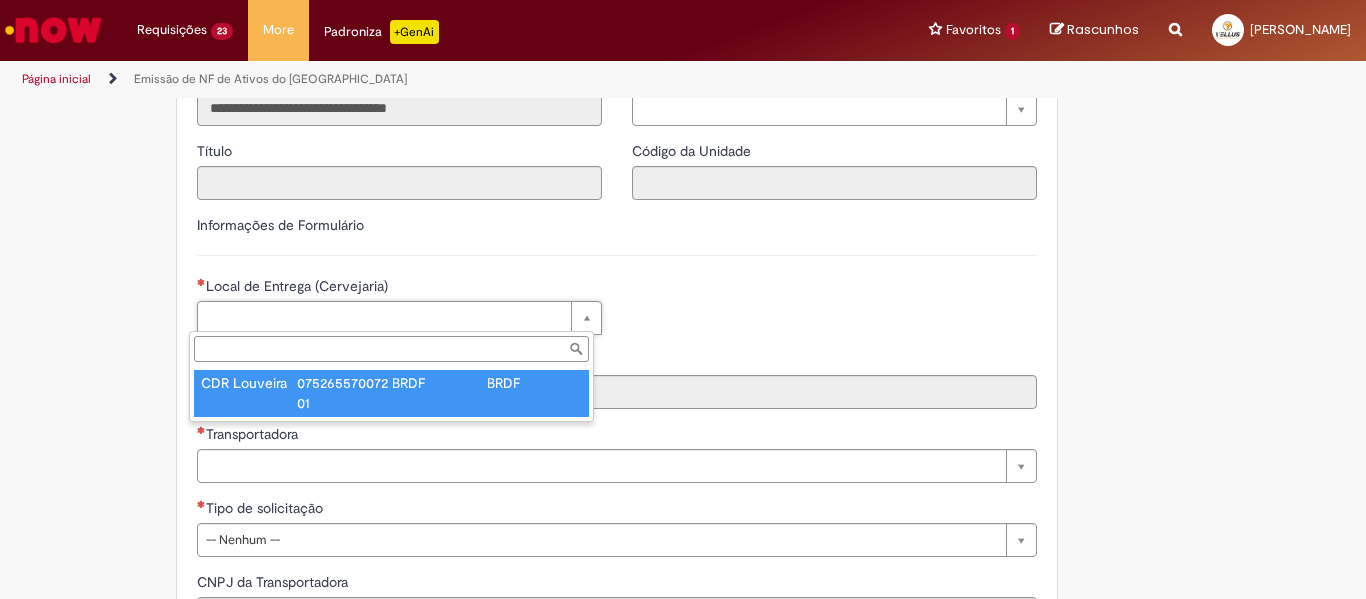 type on "****" 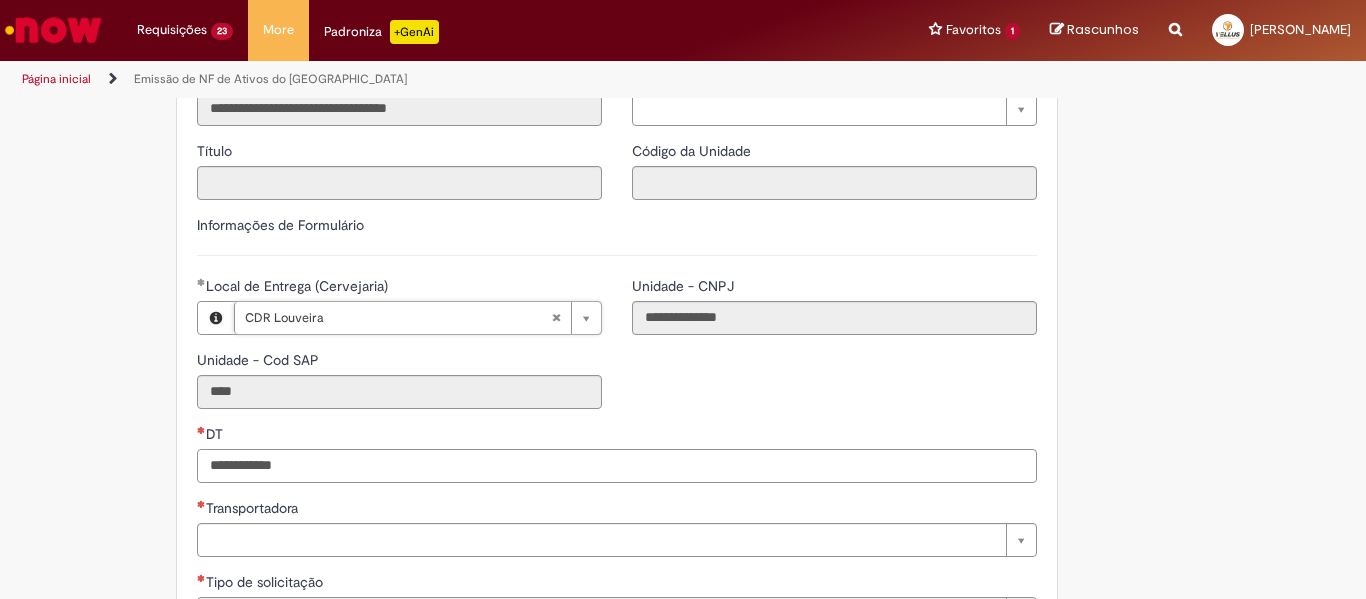 click on "DT" at bounding box center (617, 466) 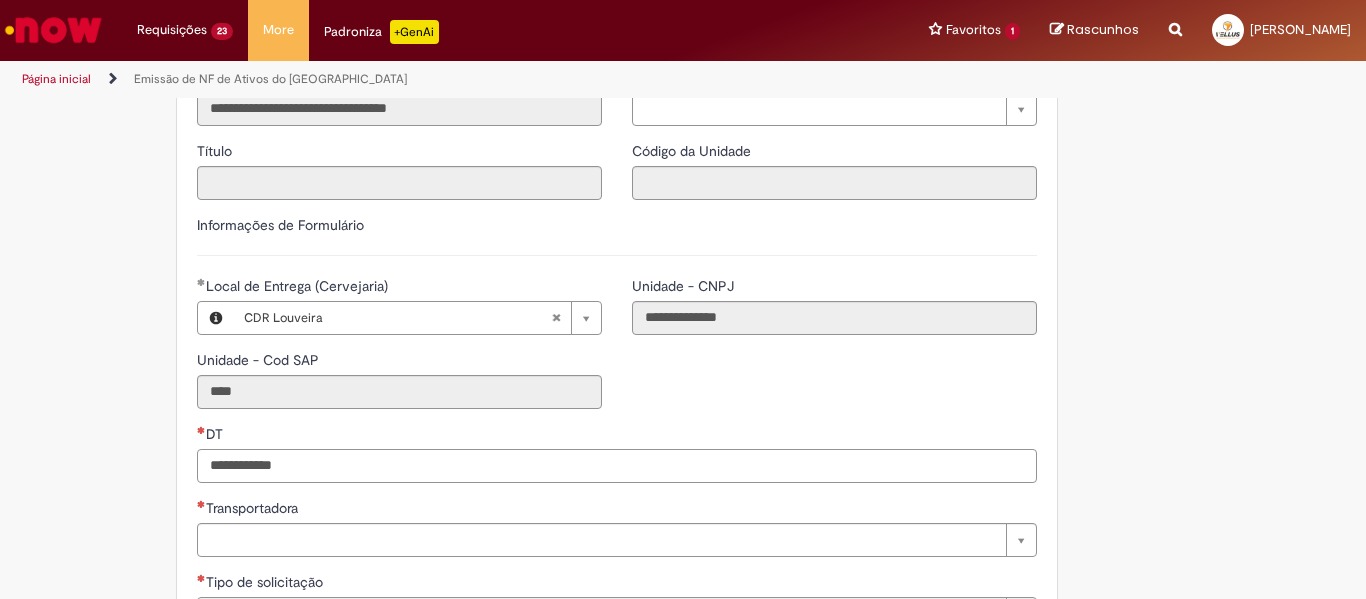paste on "**********" 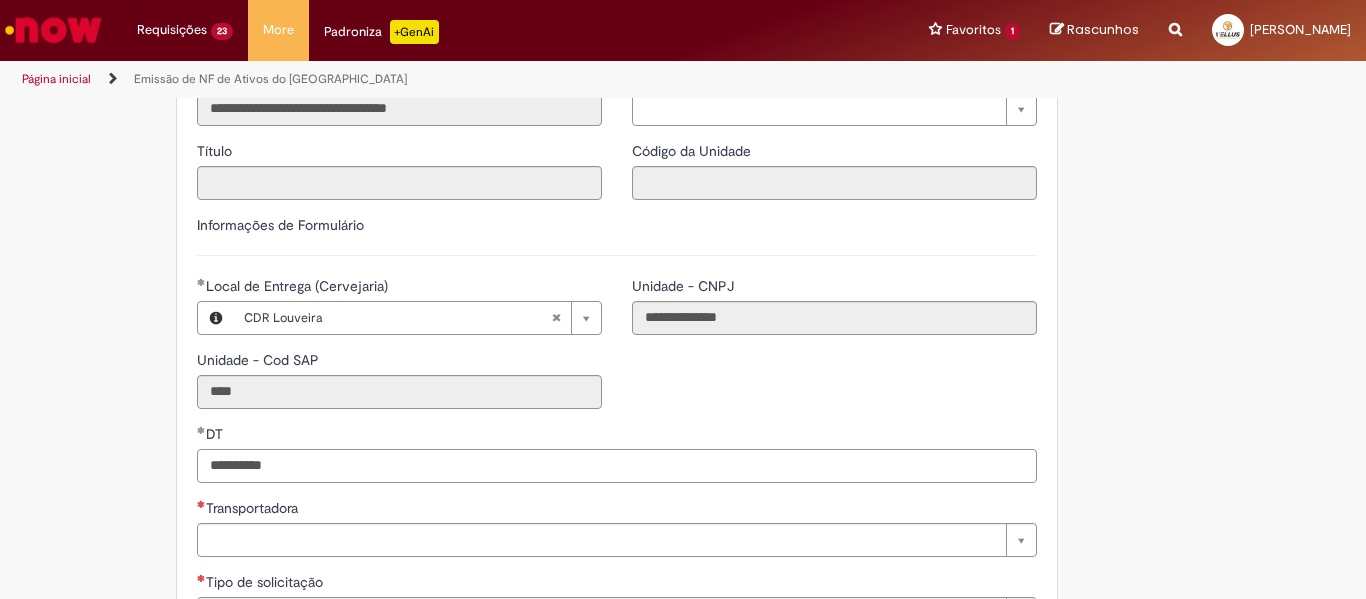 type on "**********" 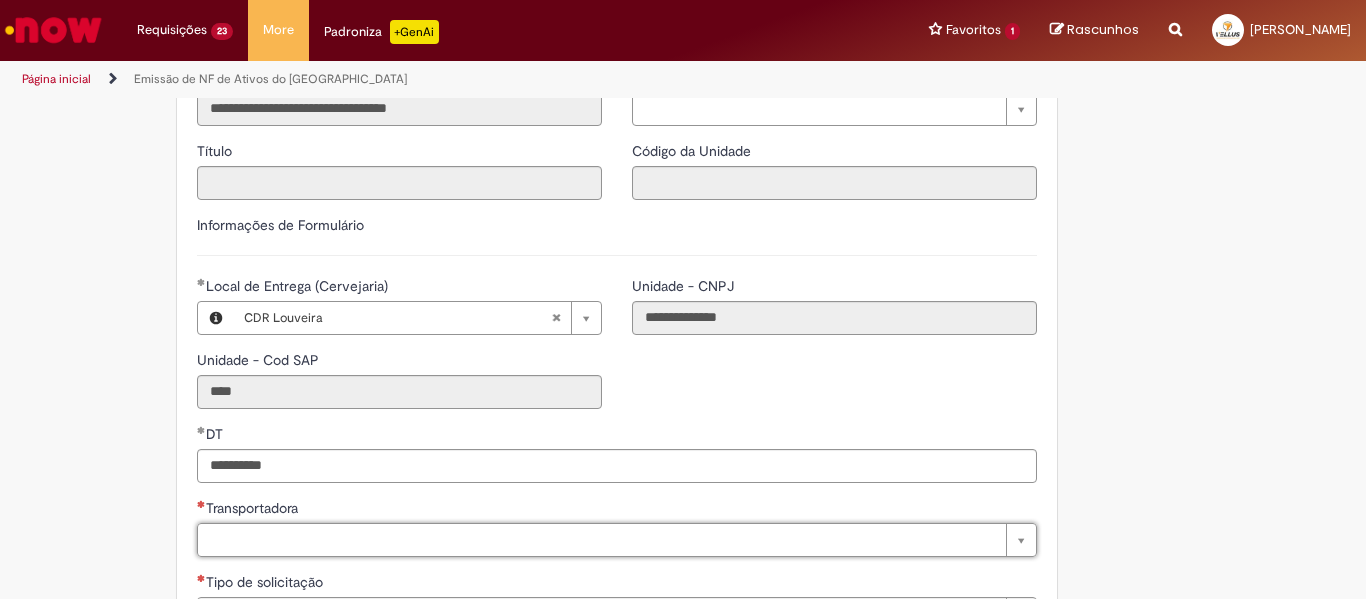 click on "Transportadora" at bounding box center (617, 510) 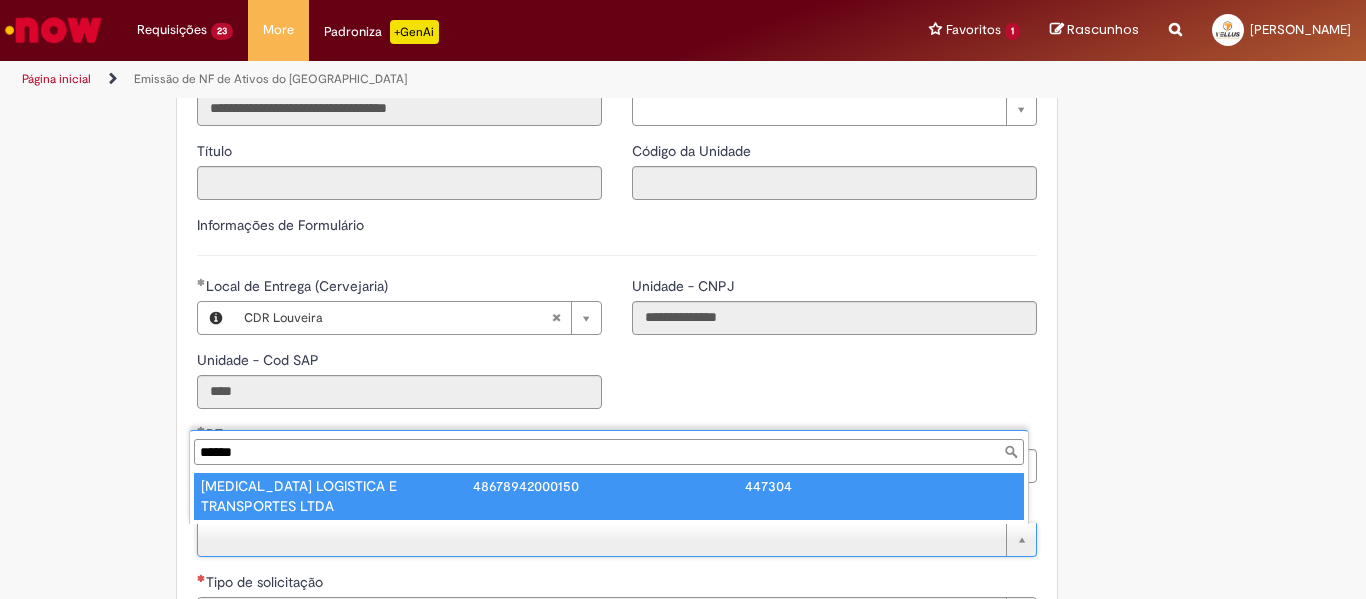 type on "******" 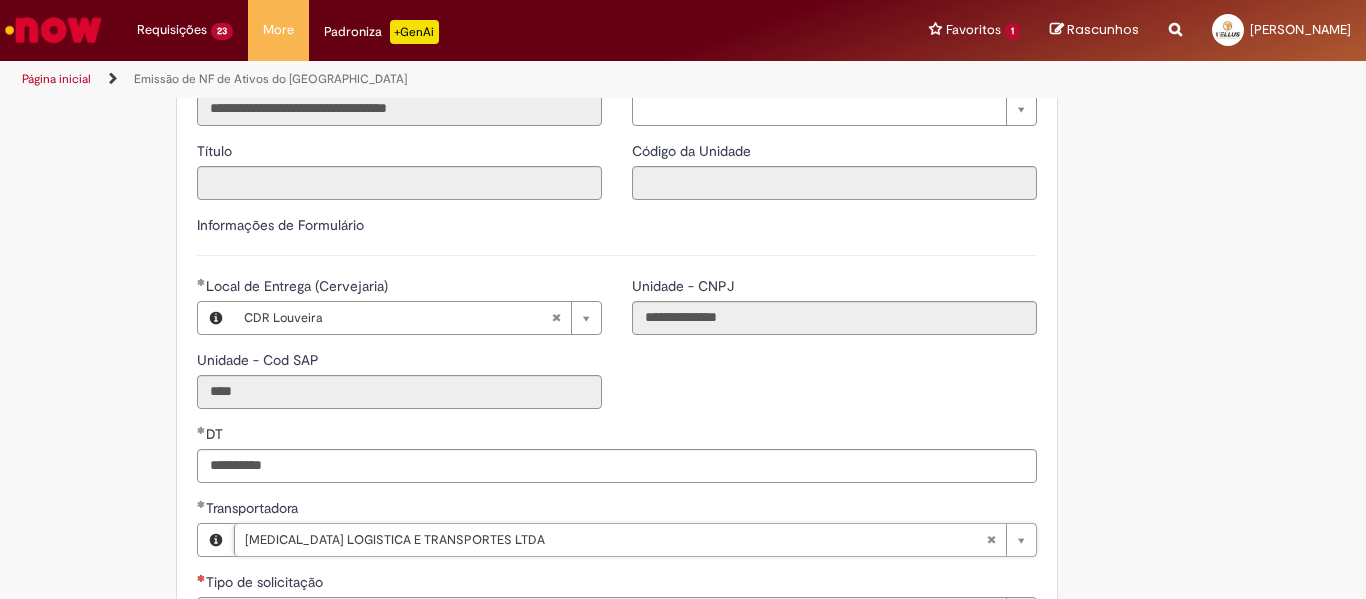 type on "**********" 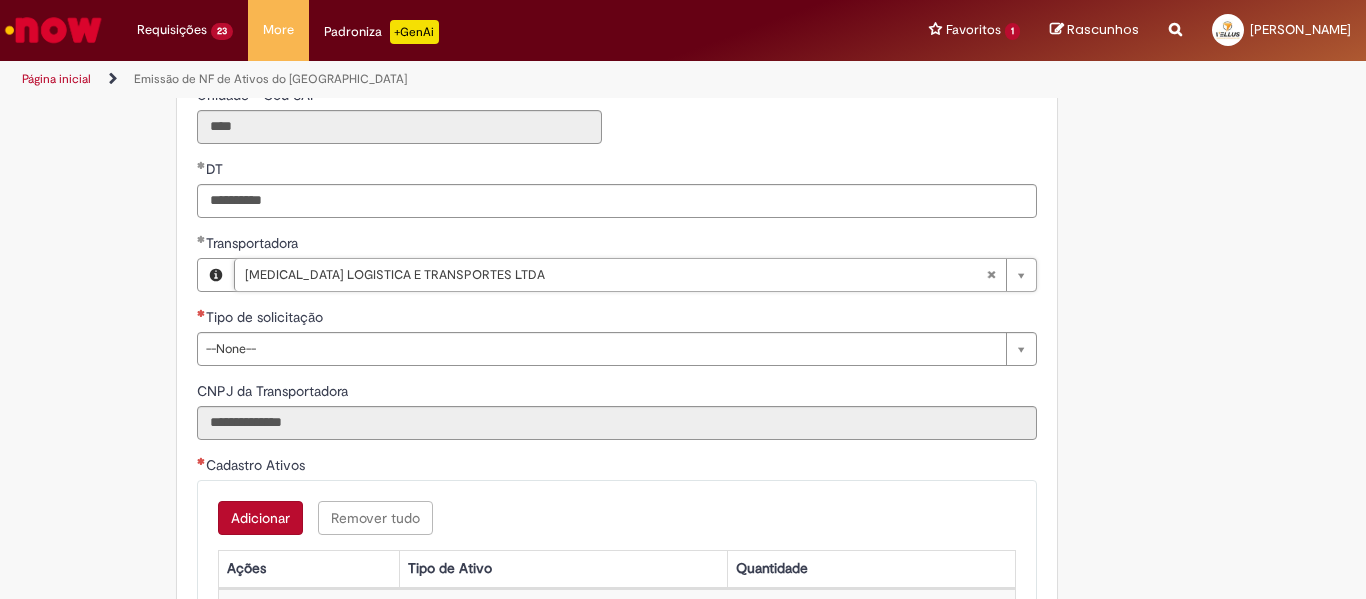 scroll, scrollTop: 700, scrollLeft: 0, axis: vertical 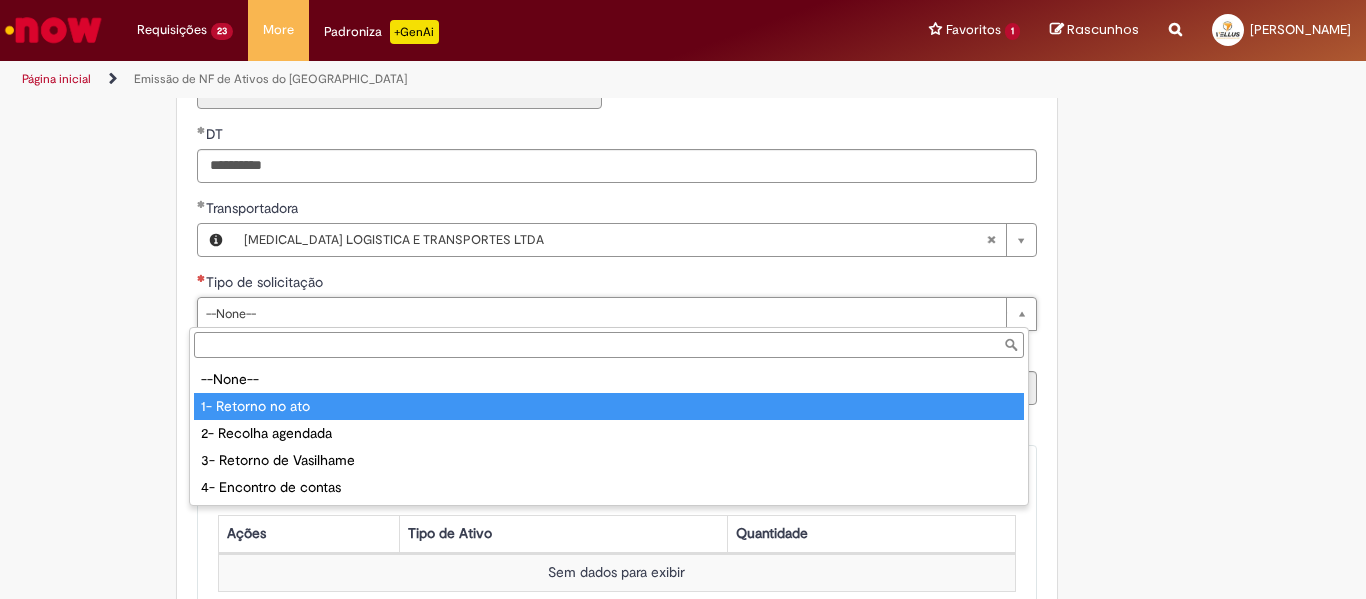 type on "**********" 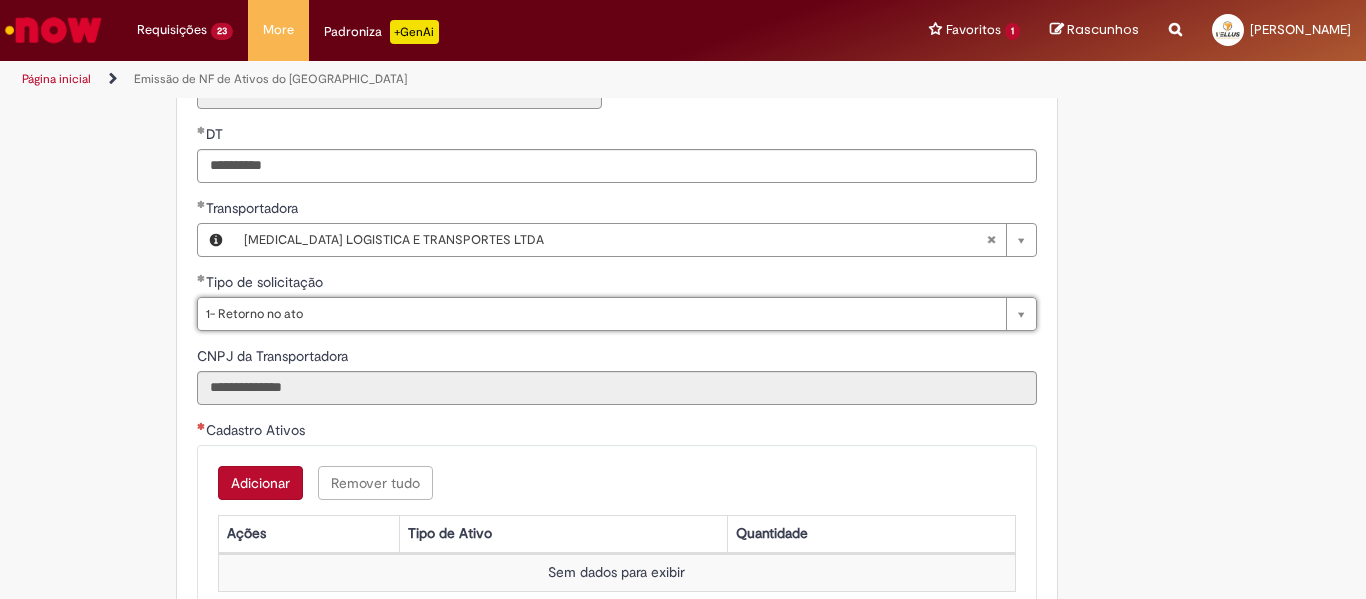 click on "Adicionar" at bounding box center (260, 483) 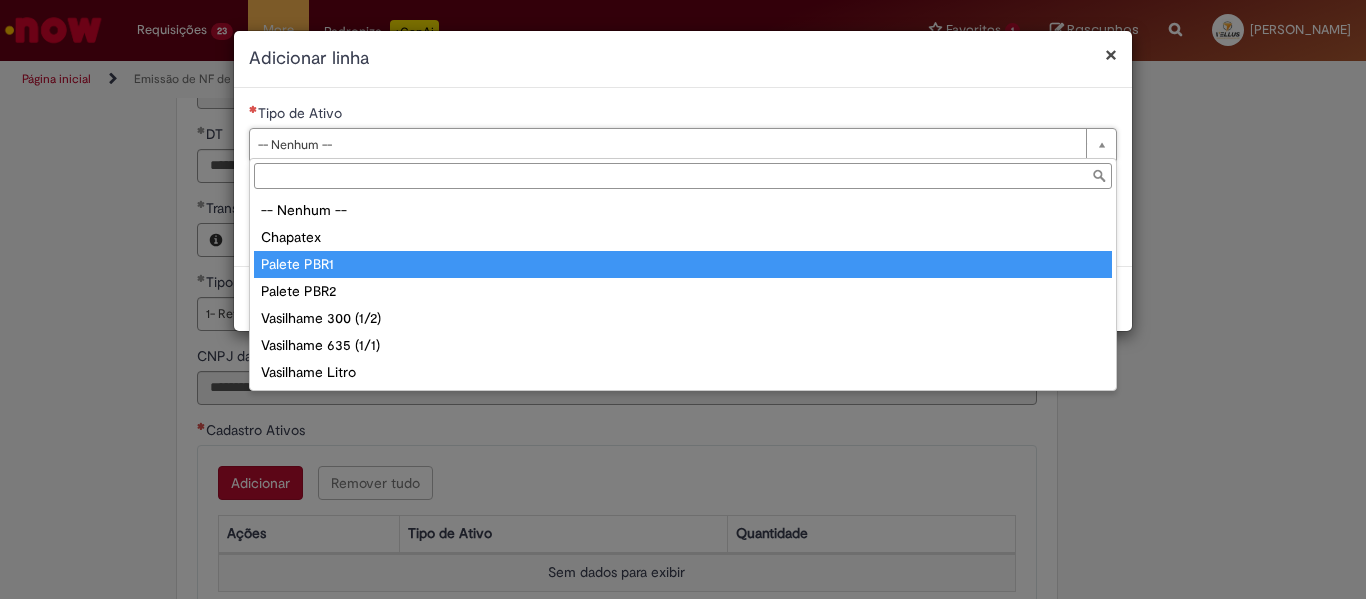type on "**********" 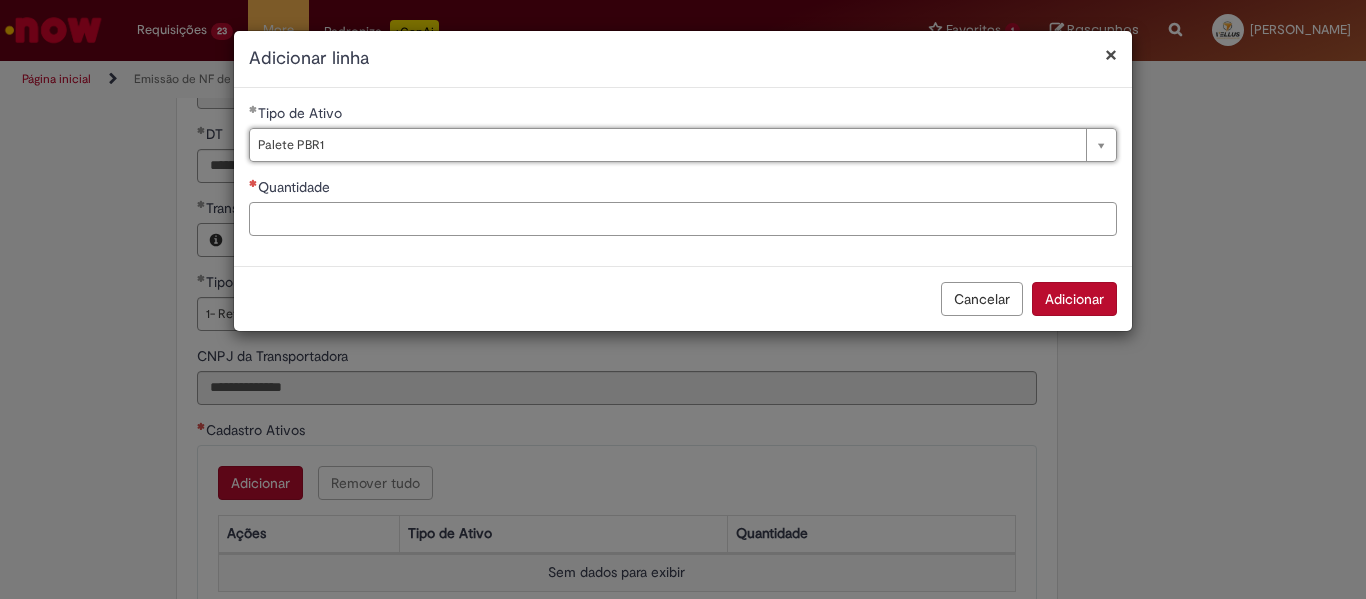 click on "Quantidade" at bounding box center (683, 219) 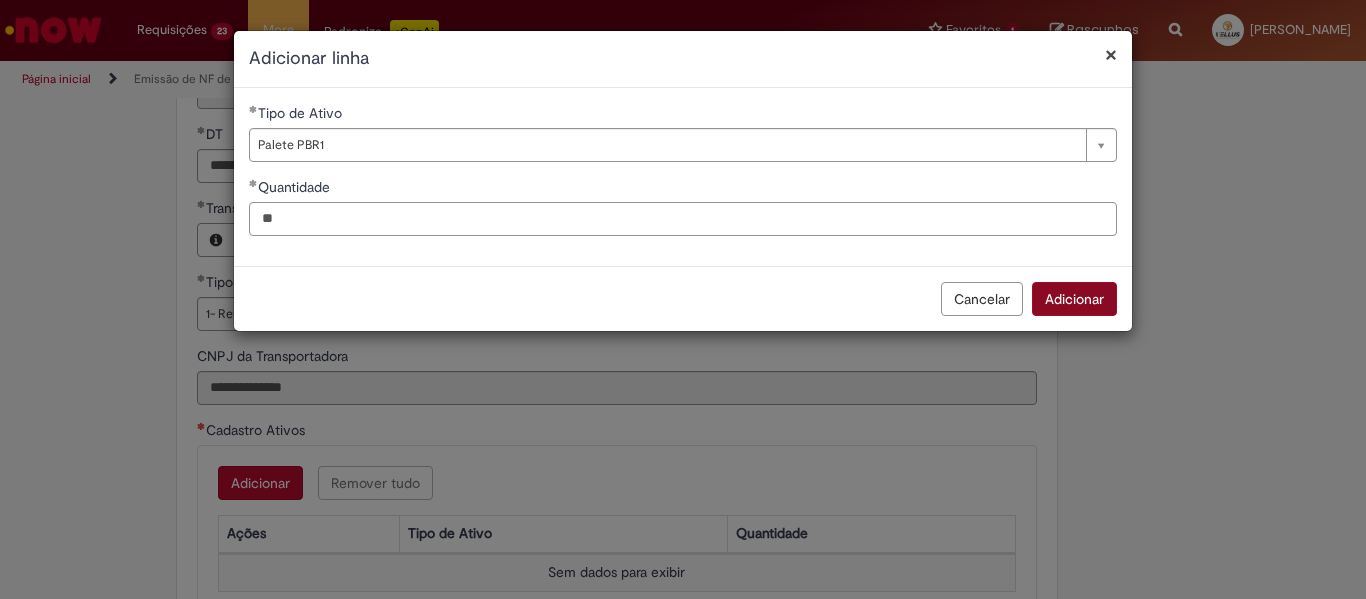 type on "**" 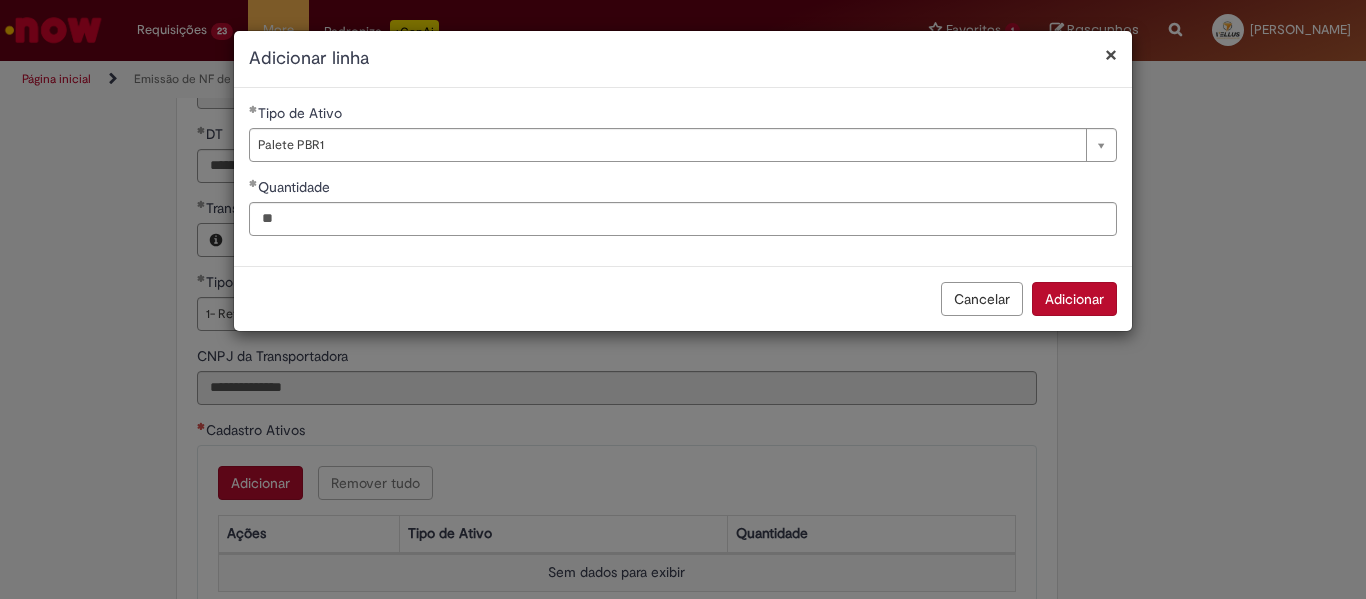 click on "Adicionar" at bounding box center (1074, 299) 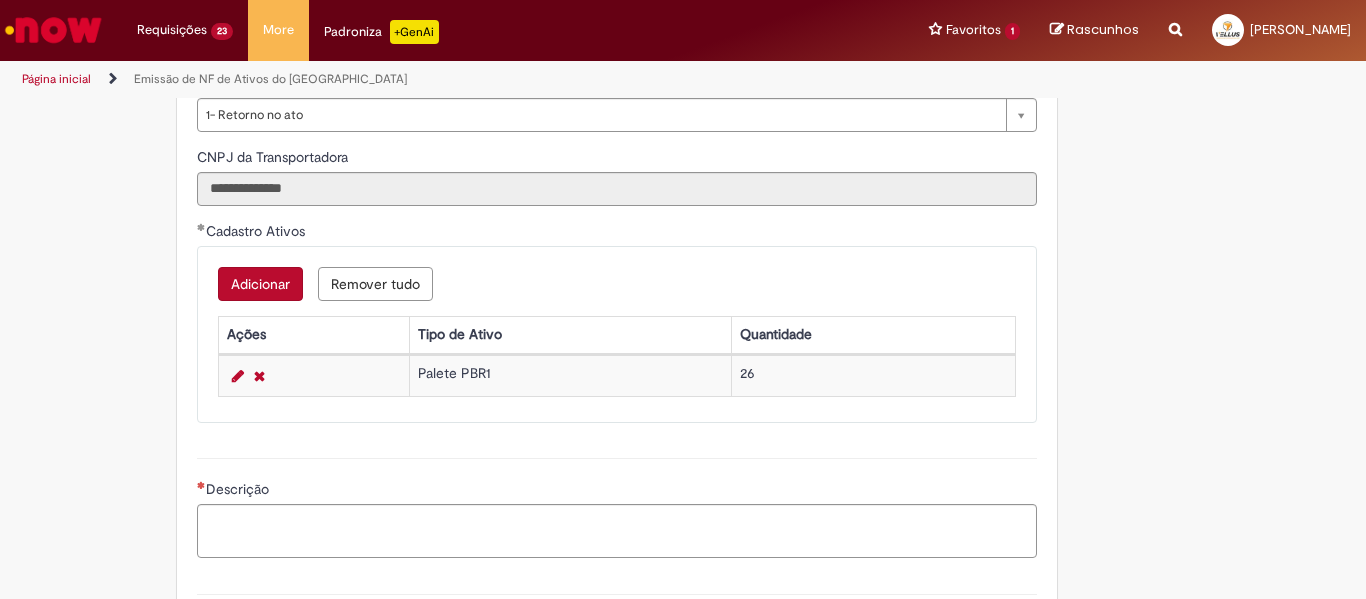 scroll, scrollTop: 900, scrollLeft: 0, axis: vertical 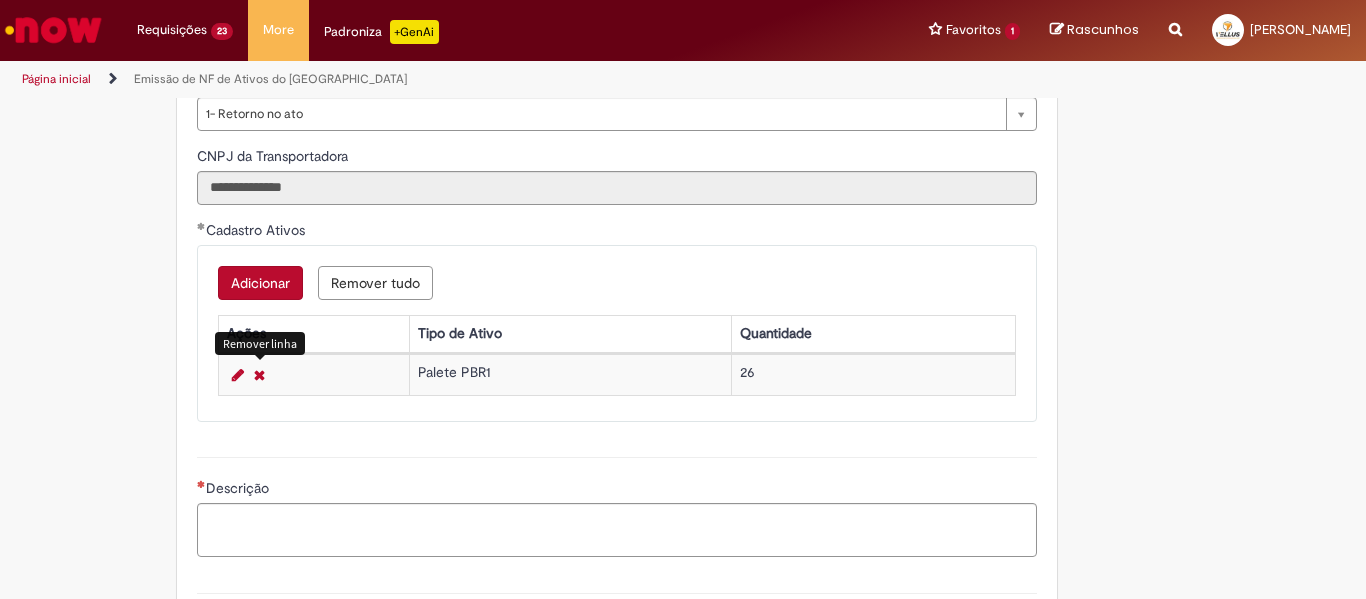click on "Adicionar" at bounding box center [260, 283] 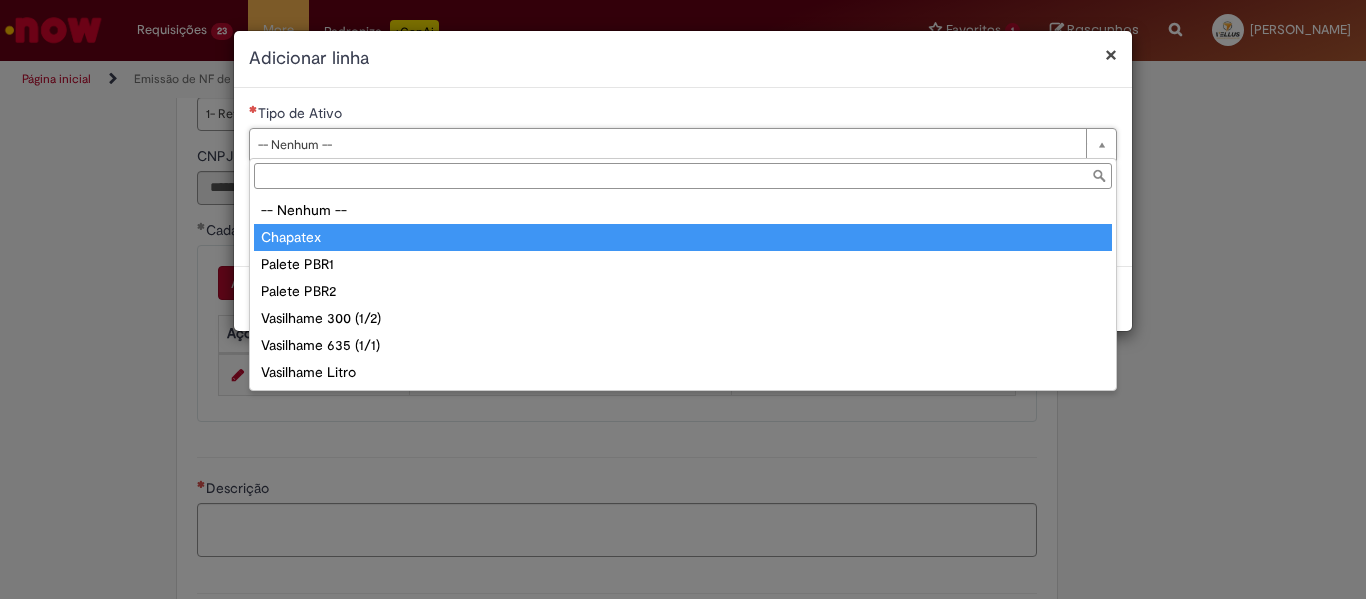 type on "********" 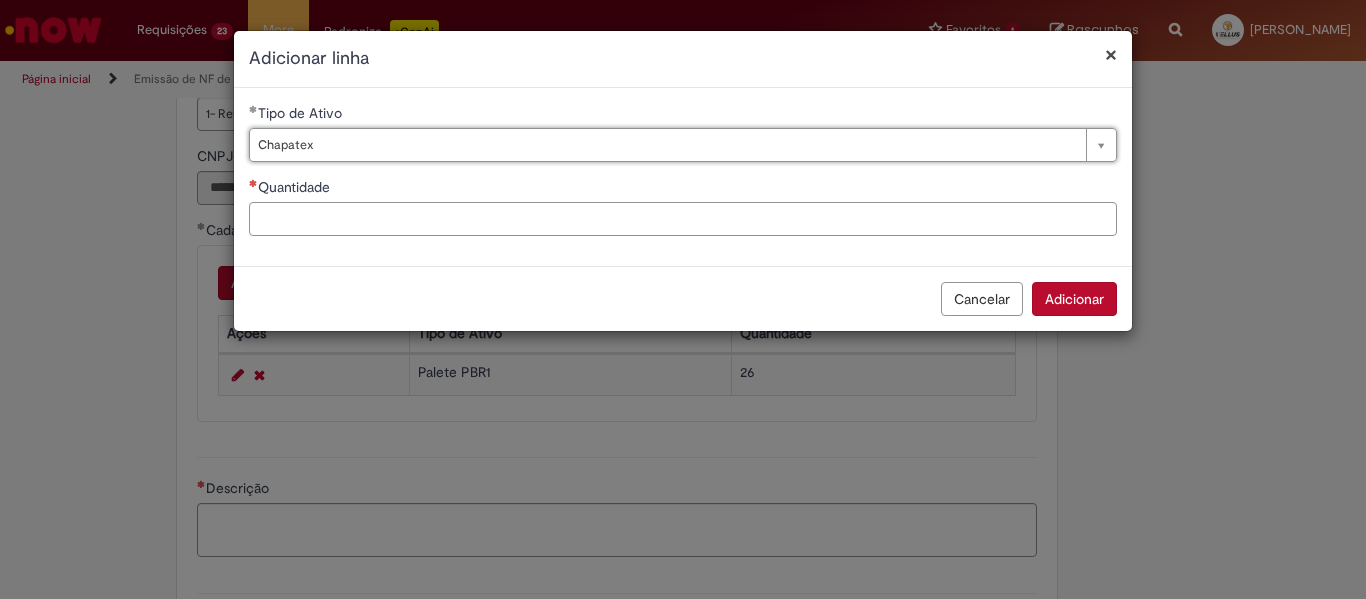 click on "Quantidade" at bounding box center [683, 219] 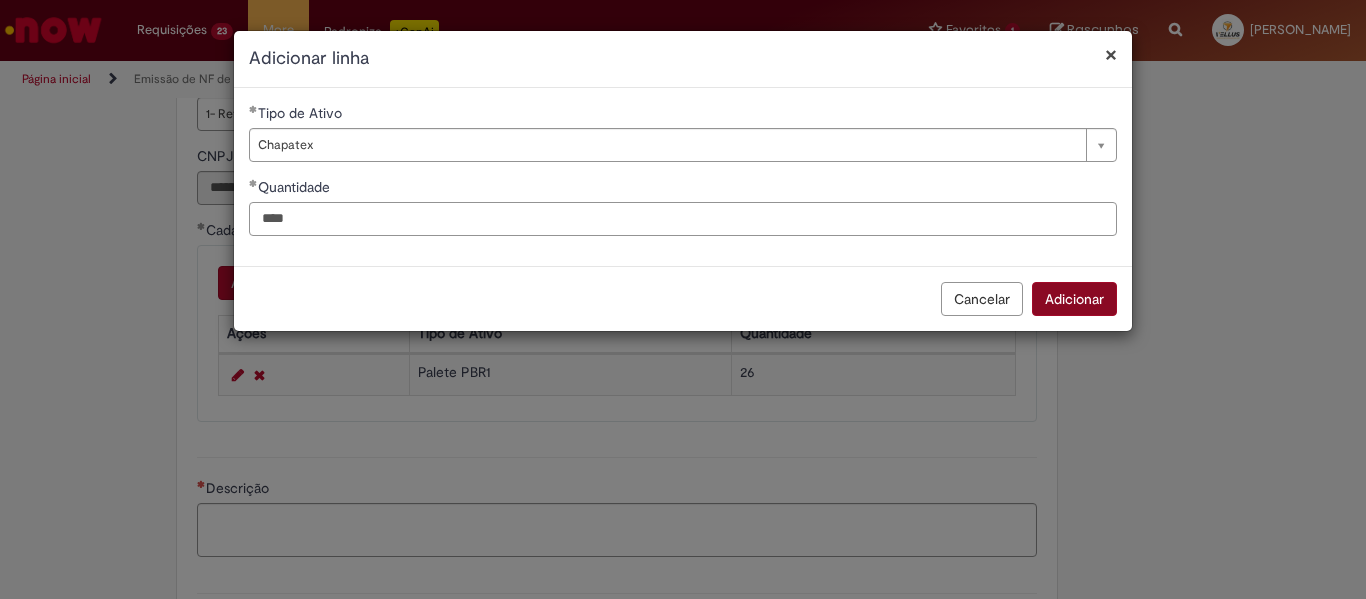 type on "***" 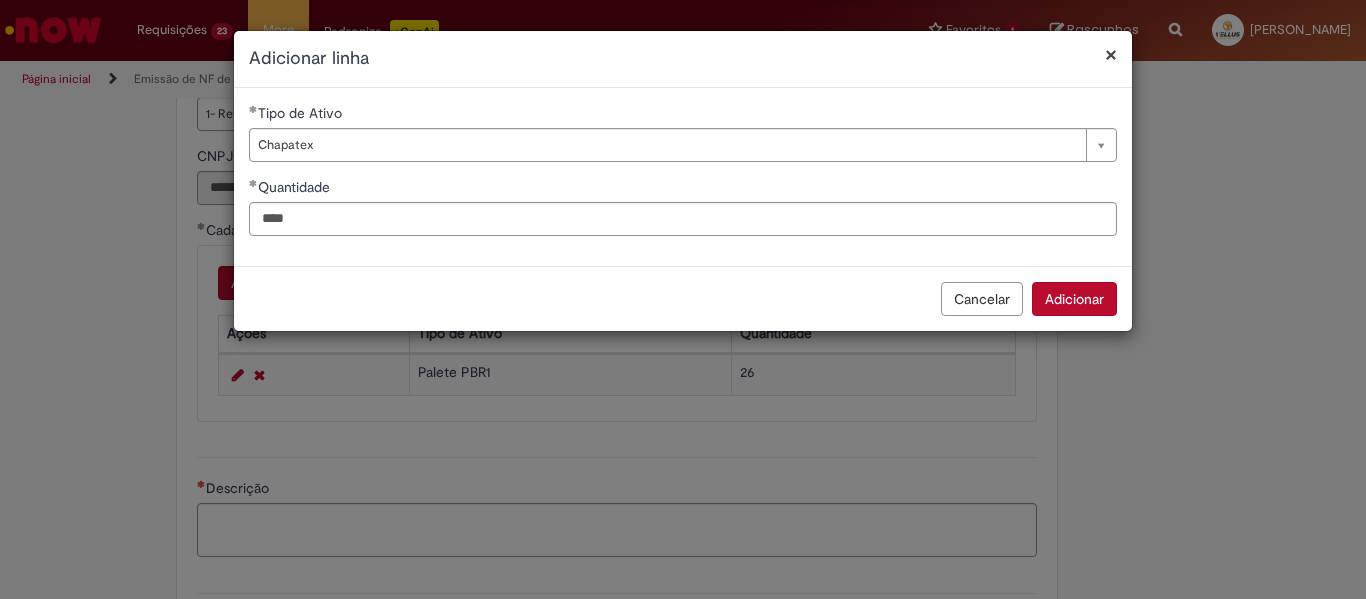 click on "Adicionar" at bounding box center [1074, 299] 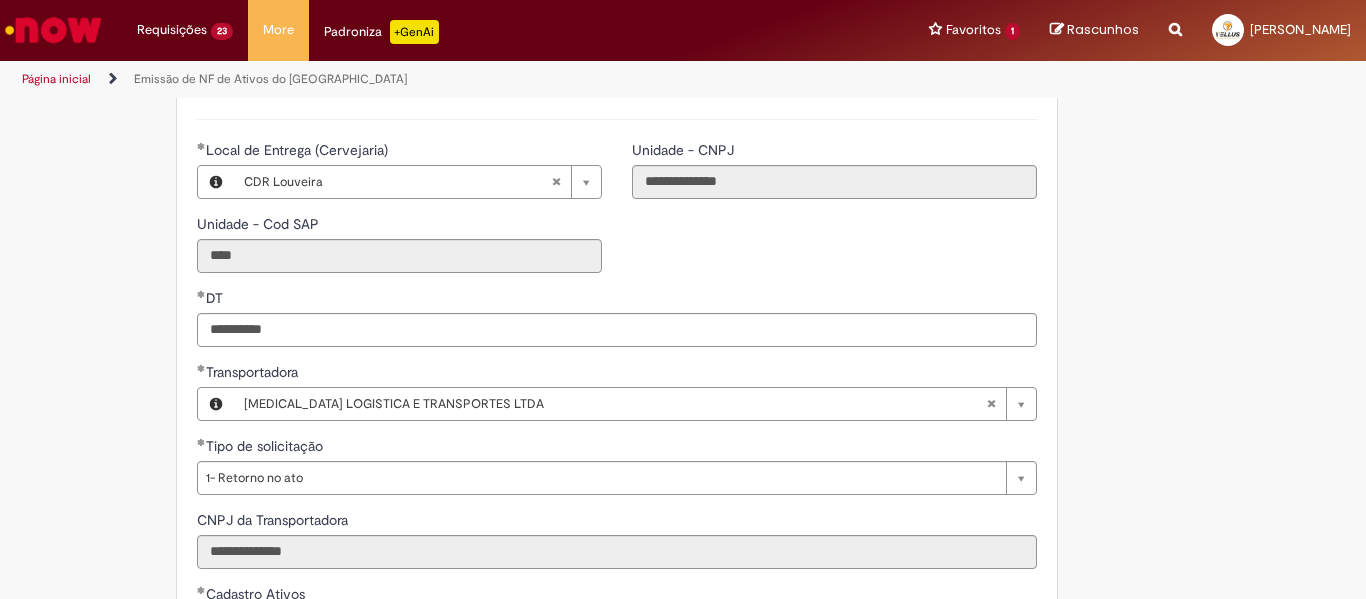scroll, scrollTop: 500, scrollLeft: 0, axis: vertical 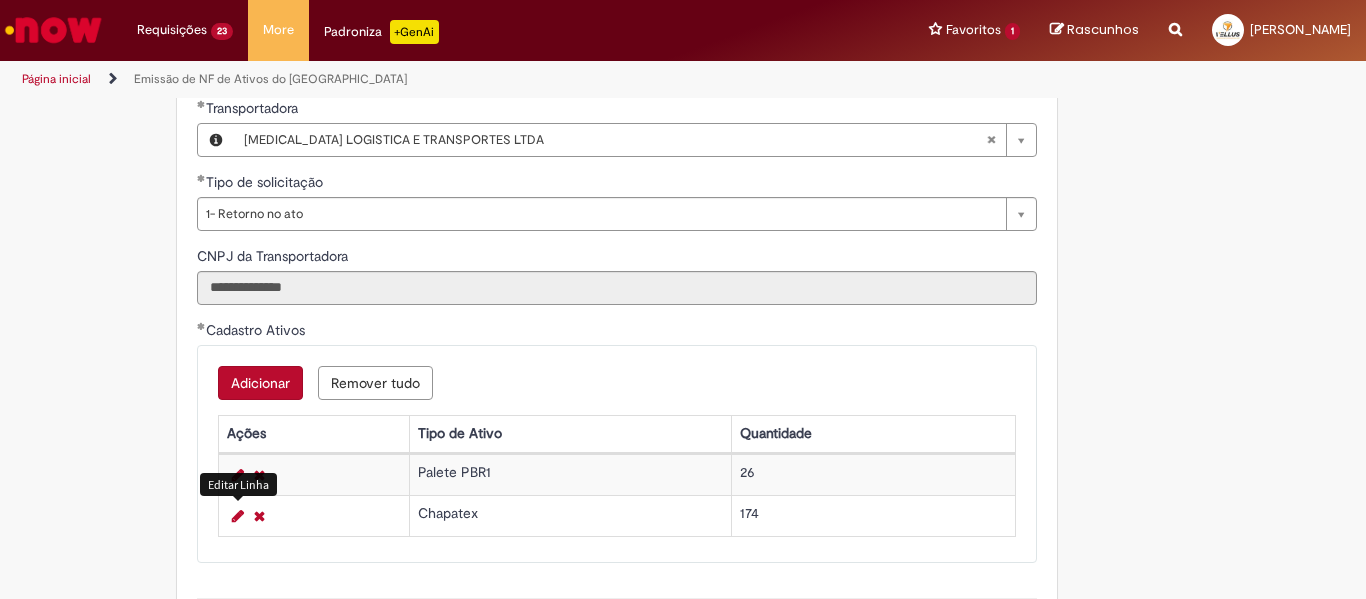 click at bounding box center (238, 516) 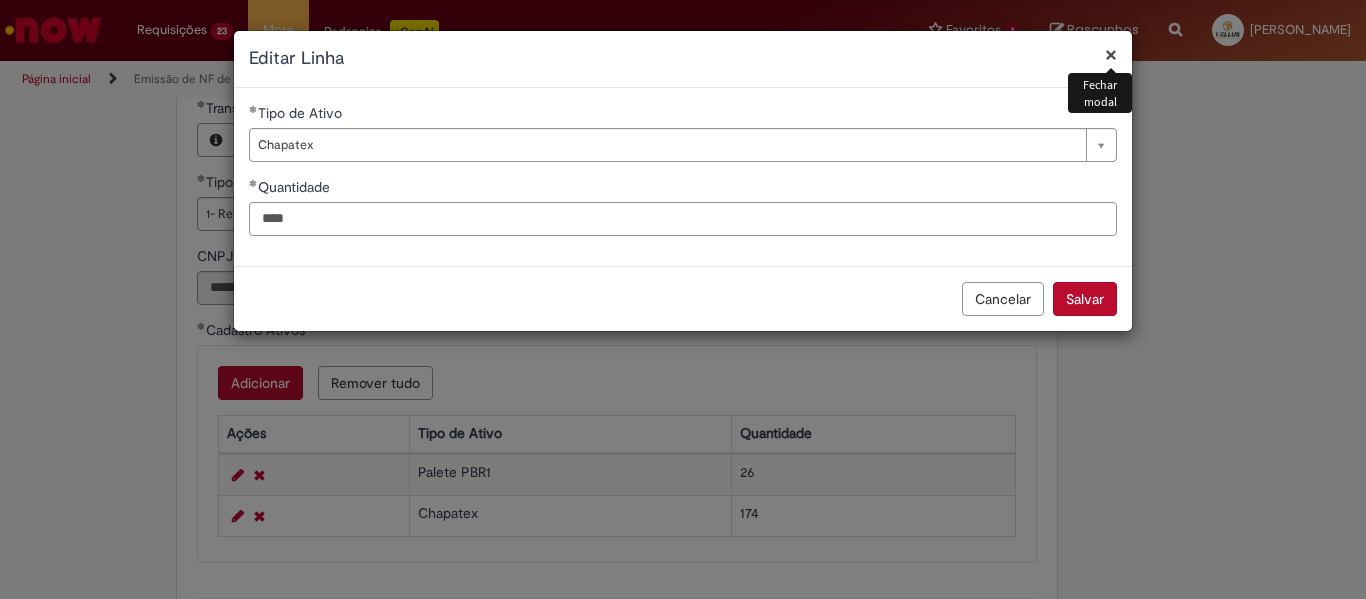 click on "***" at bounding box center (683, 219) 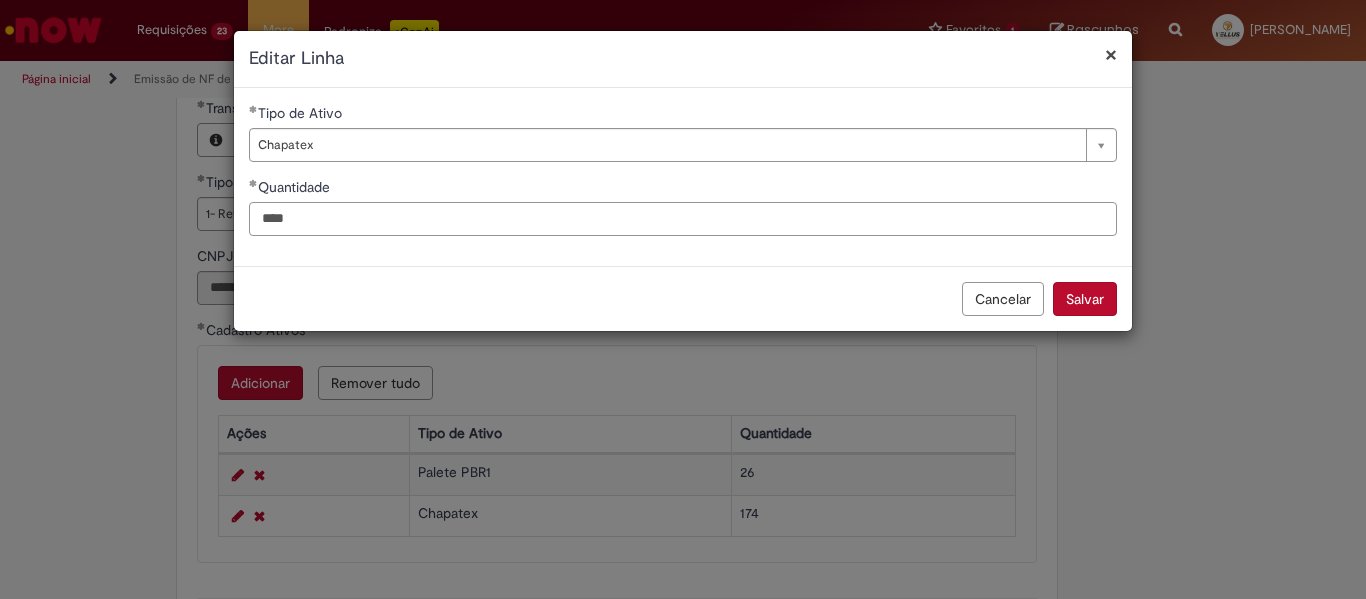 click on "***" at bounding box center (683, 219) 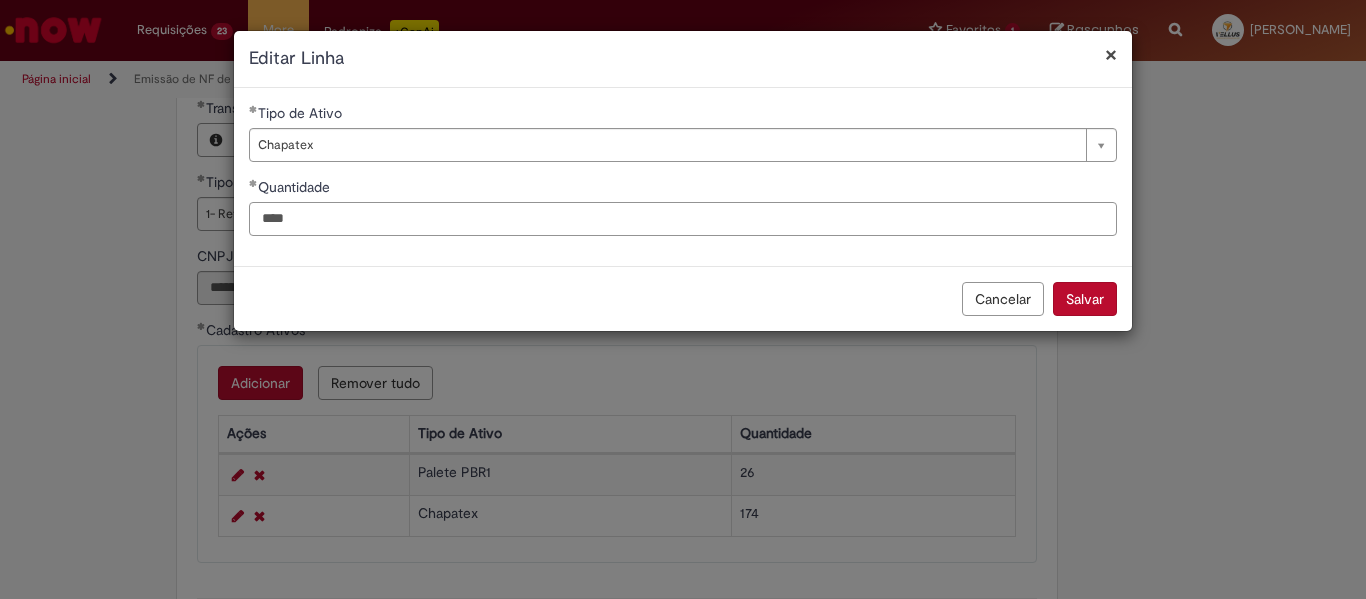 click on "***" at bounding box center [683, 219] 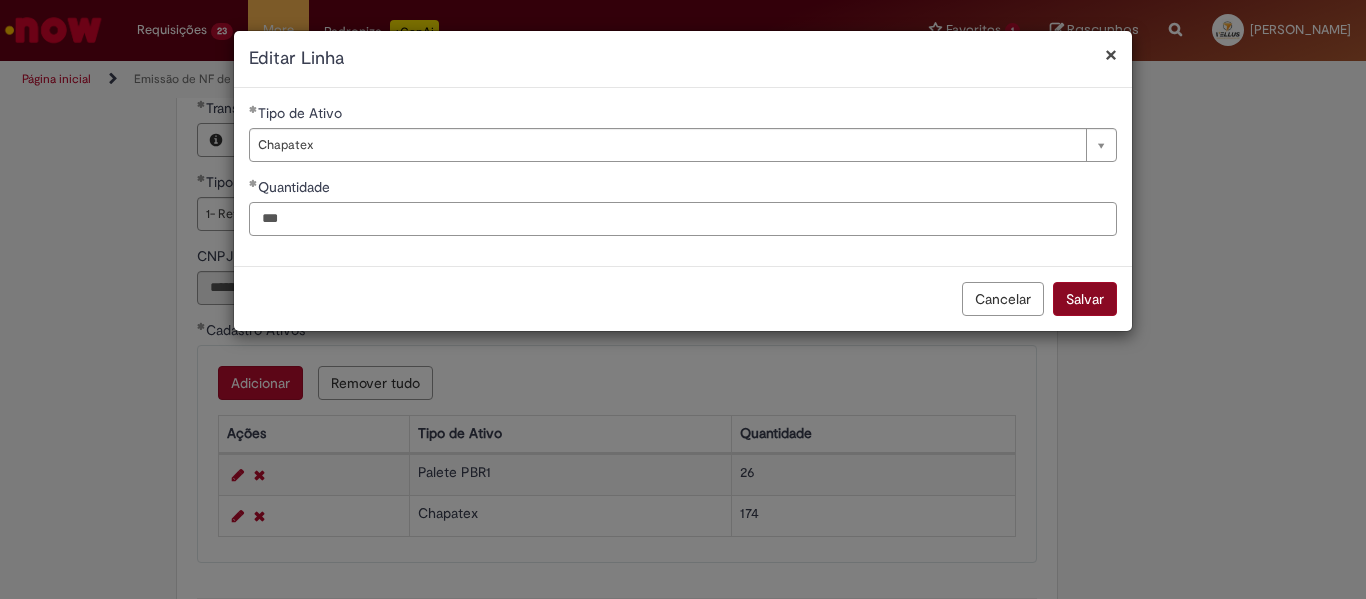 type on "***" 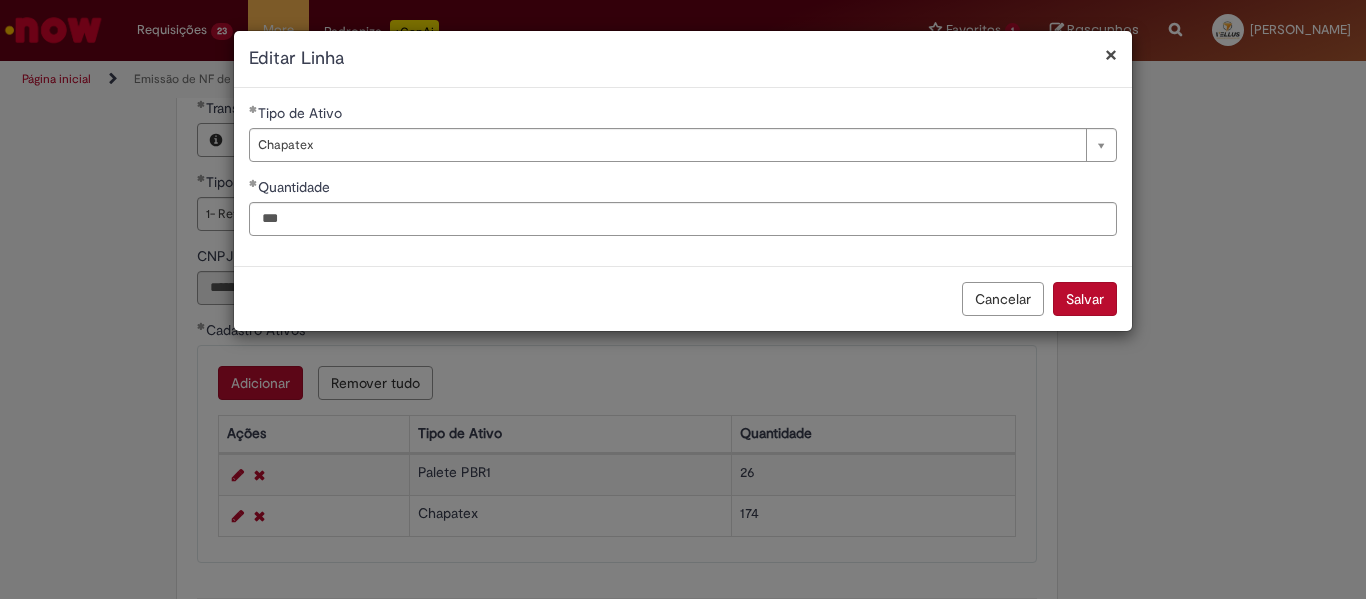 click on "Salvar" at bounding box center (1085, 299) 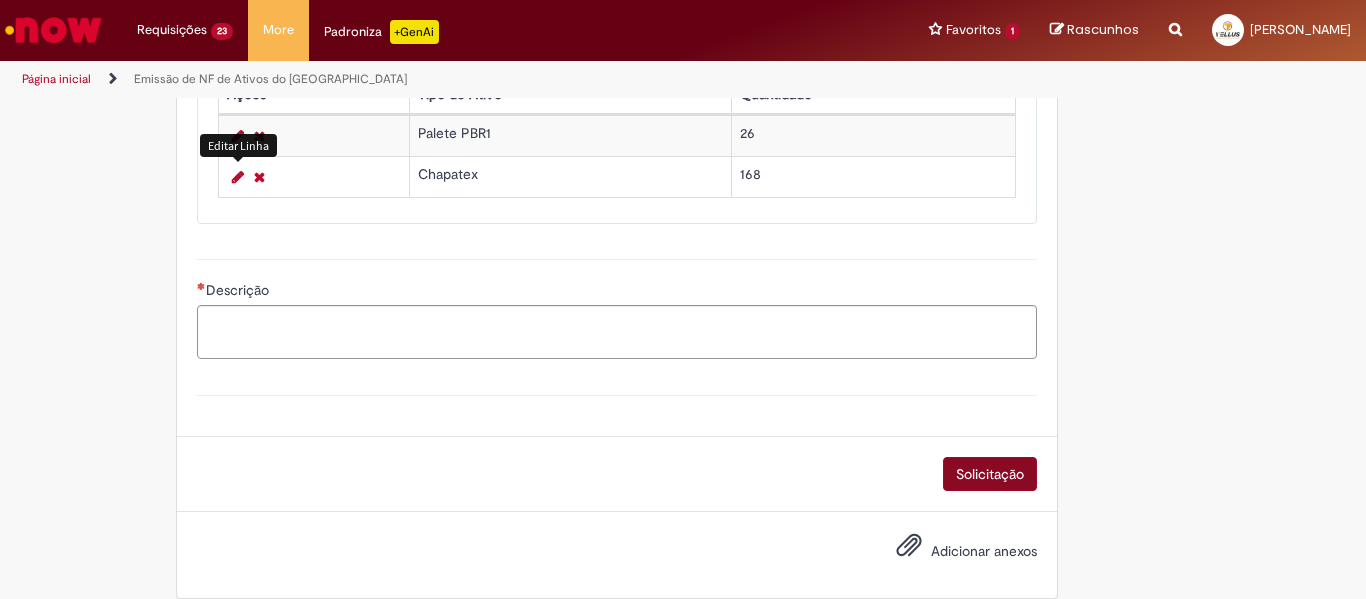 scroll, scrollTop: 1161, scrollLeft: 0, axis: vertical 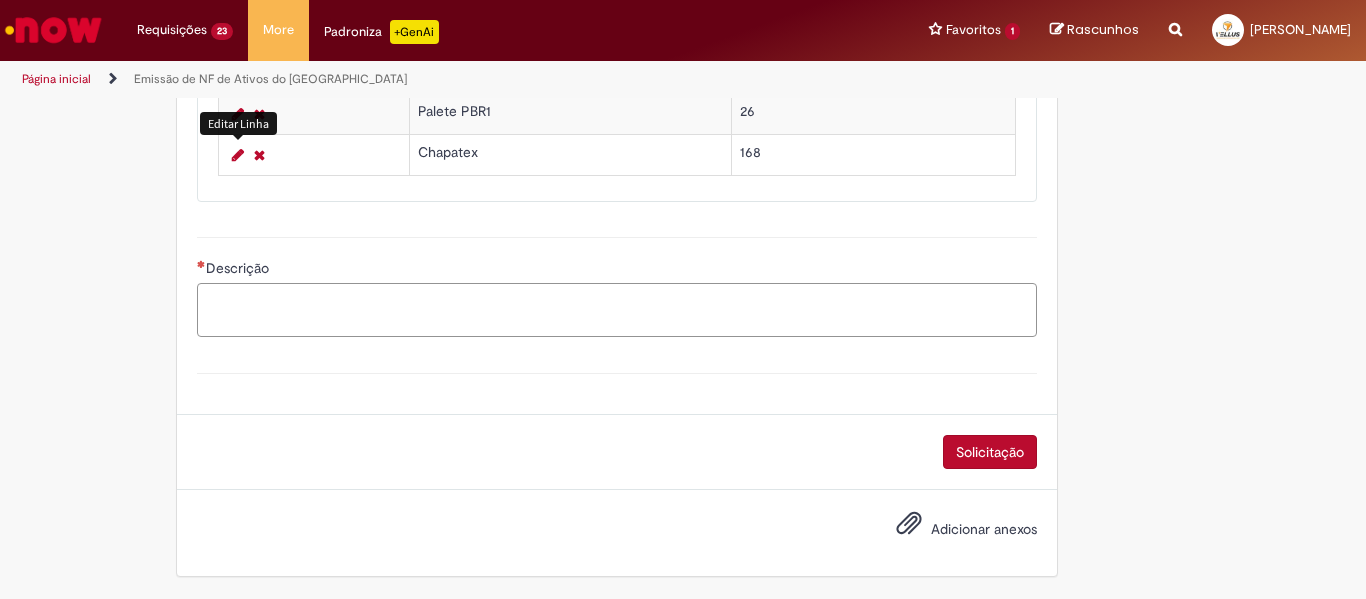 click on "Descrição" at bounding box center (617, 310) 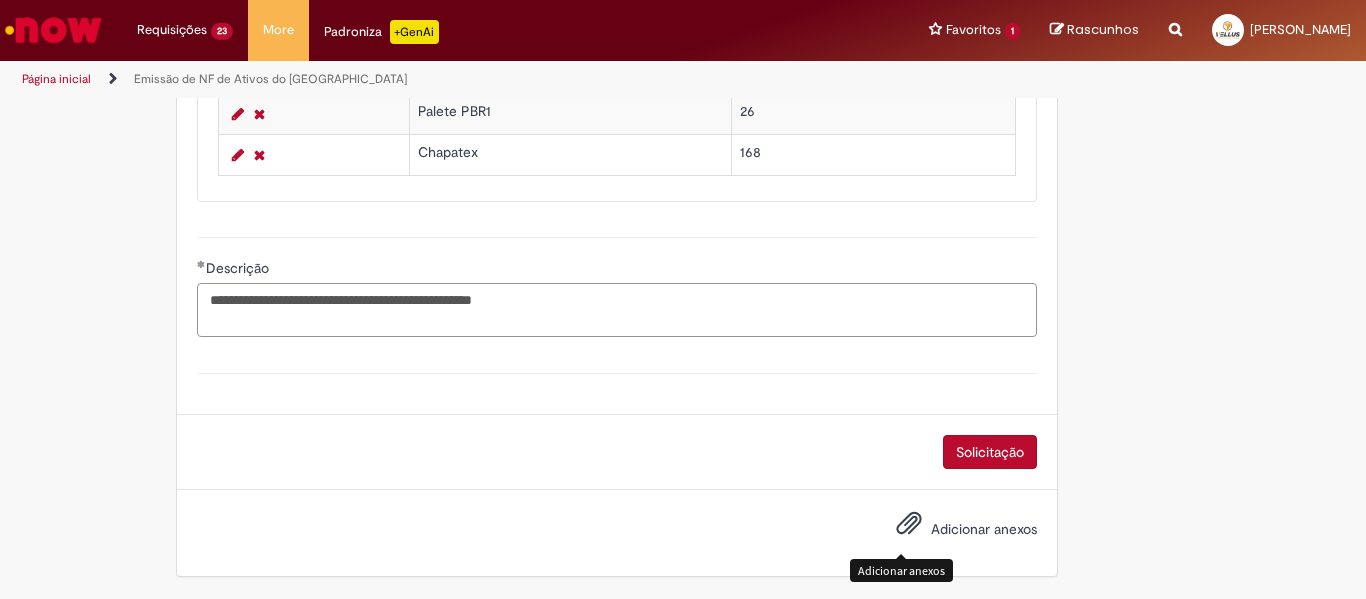 type on "**********" 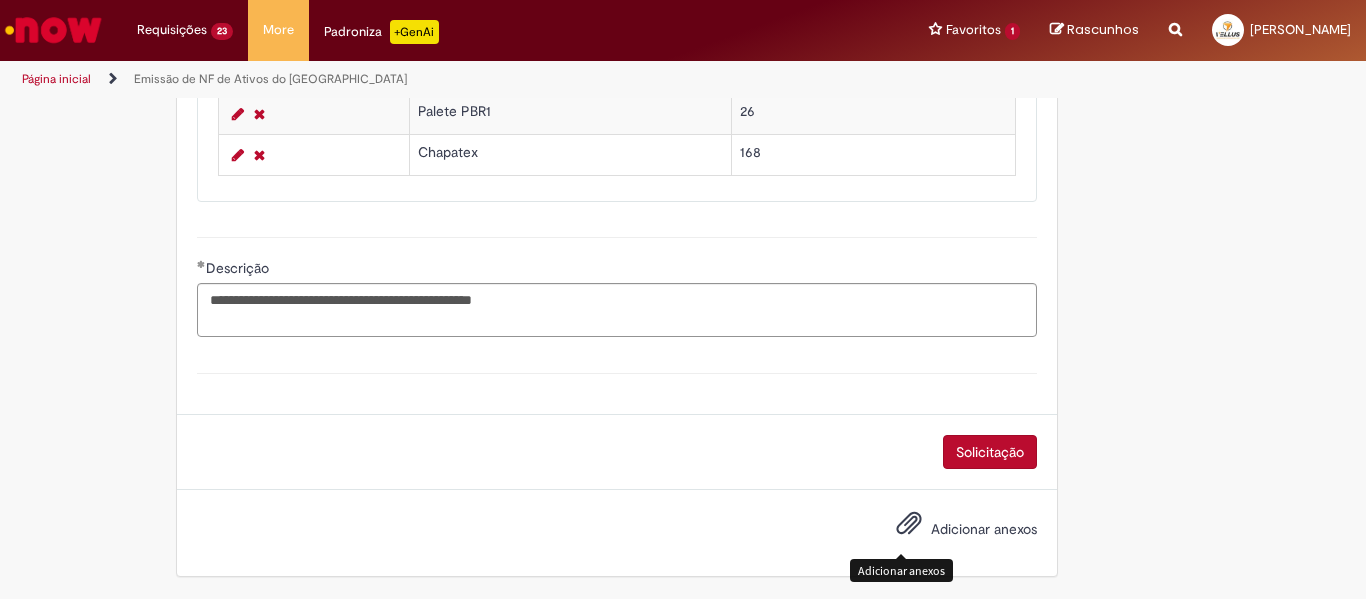 click on "Adicionar anexos" at bounding box center (984, 529) 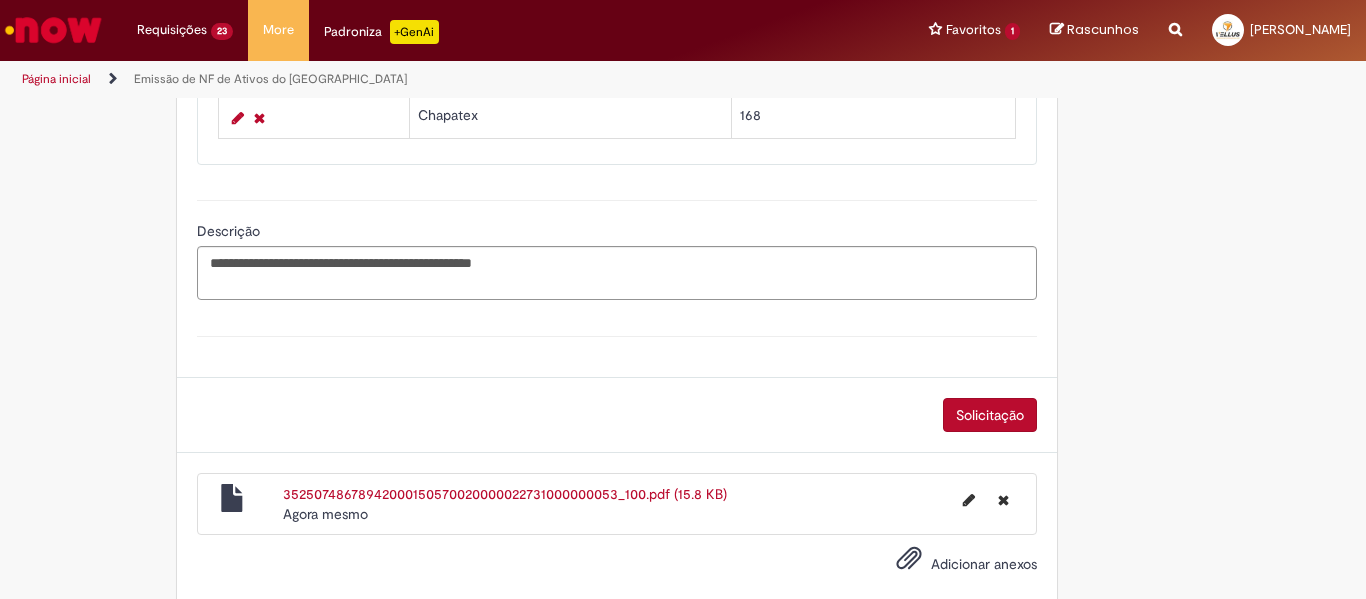 scroll, scrollTop: 1233, scrollLeft: 0, axis: vertical 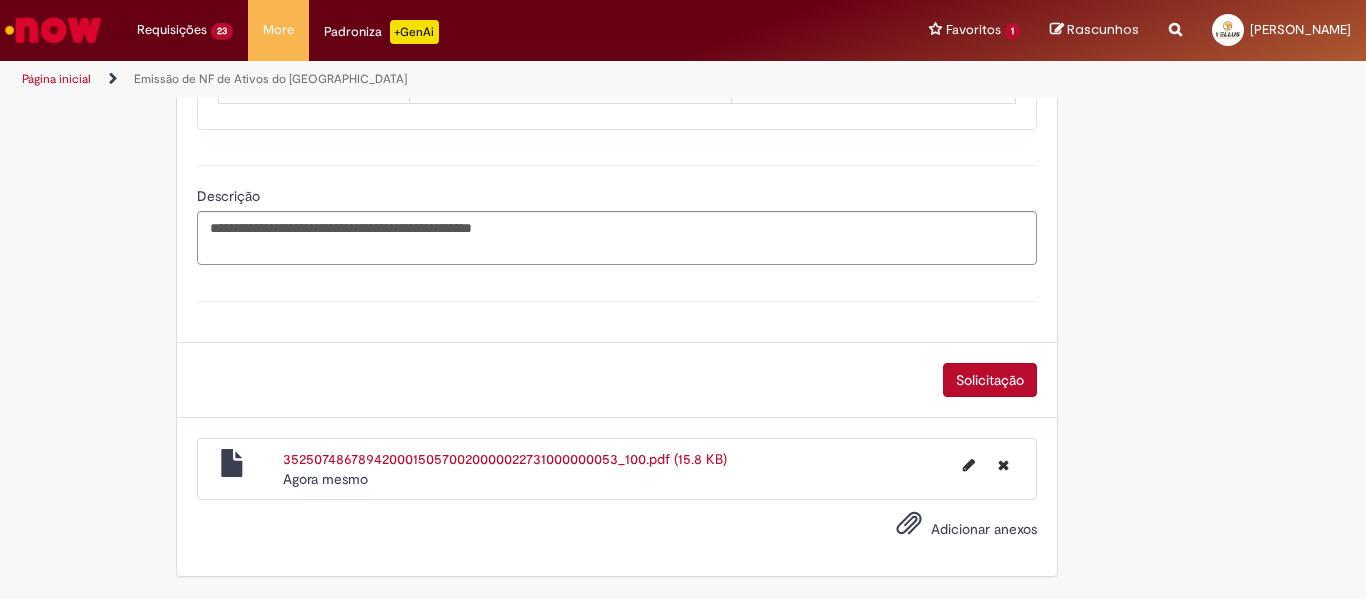 click on "Solicitação" at bounding box center (990, 380) 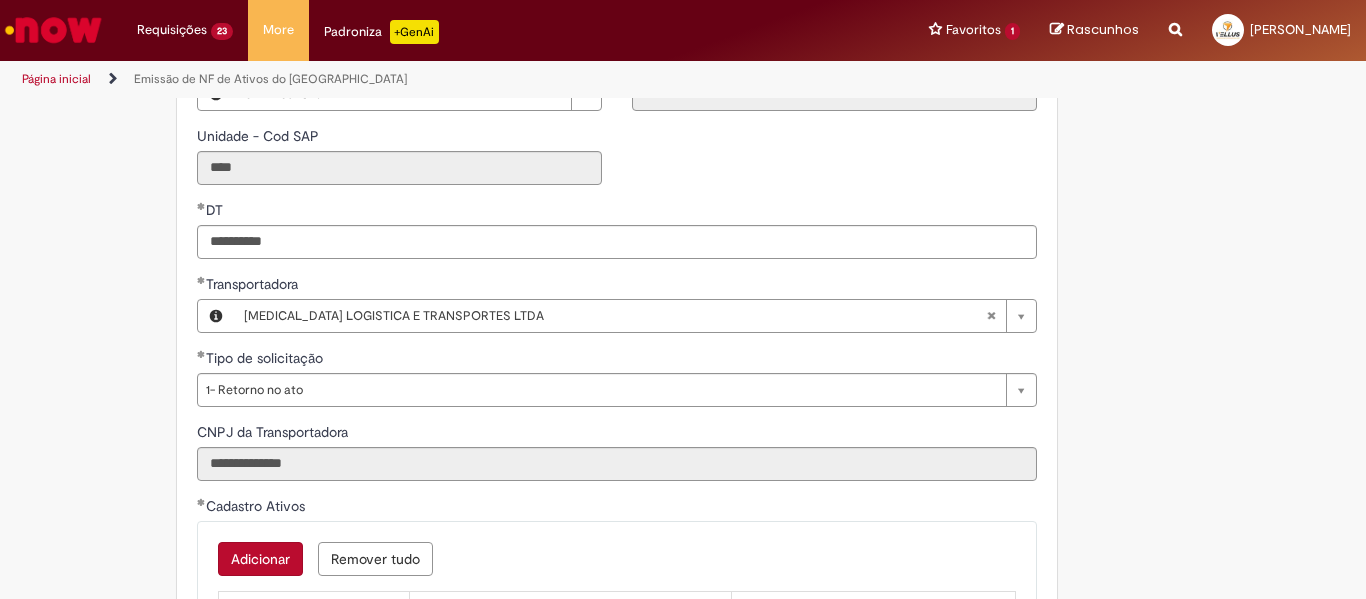 scroll, scrollTop: 587, scrollLeft: 0, axis: vertical 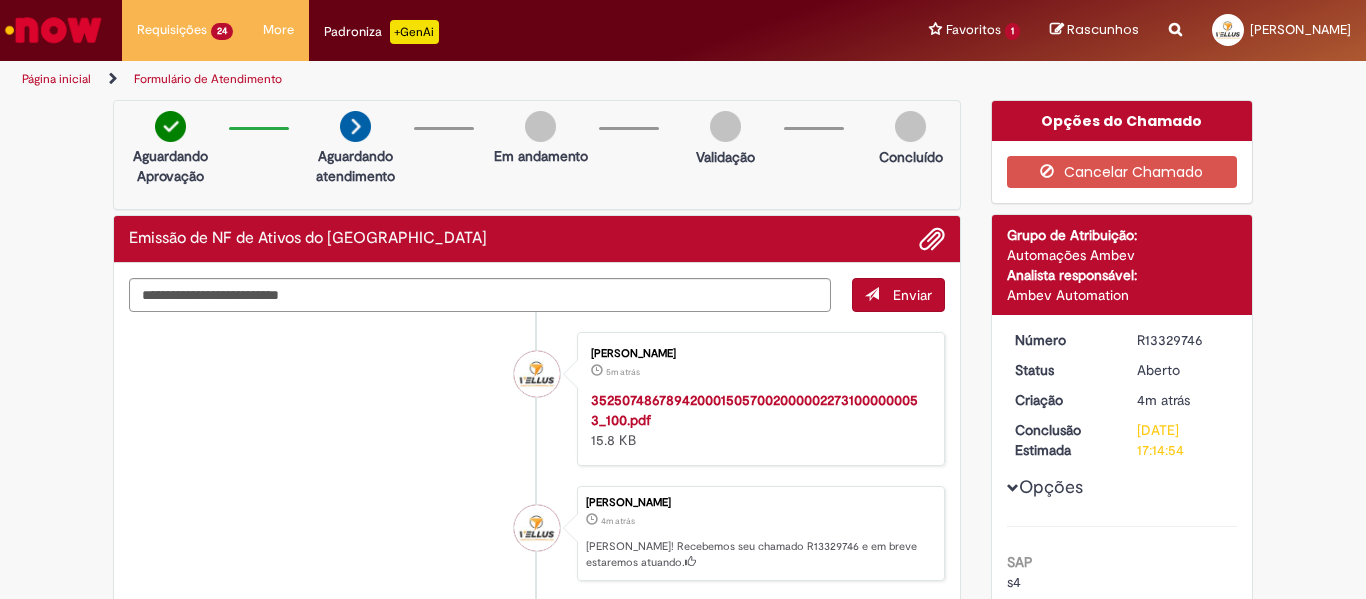 click at bounding box center (53, 30) 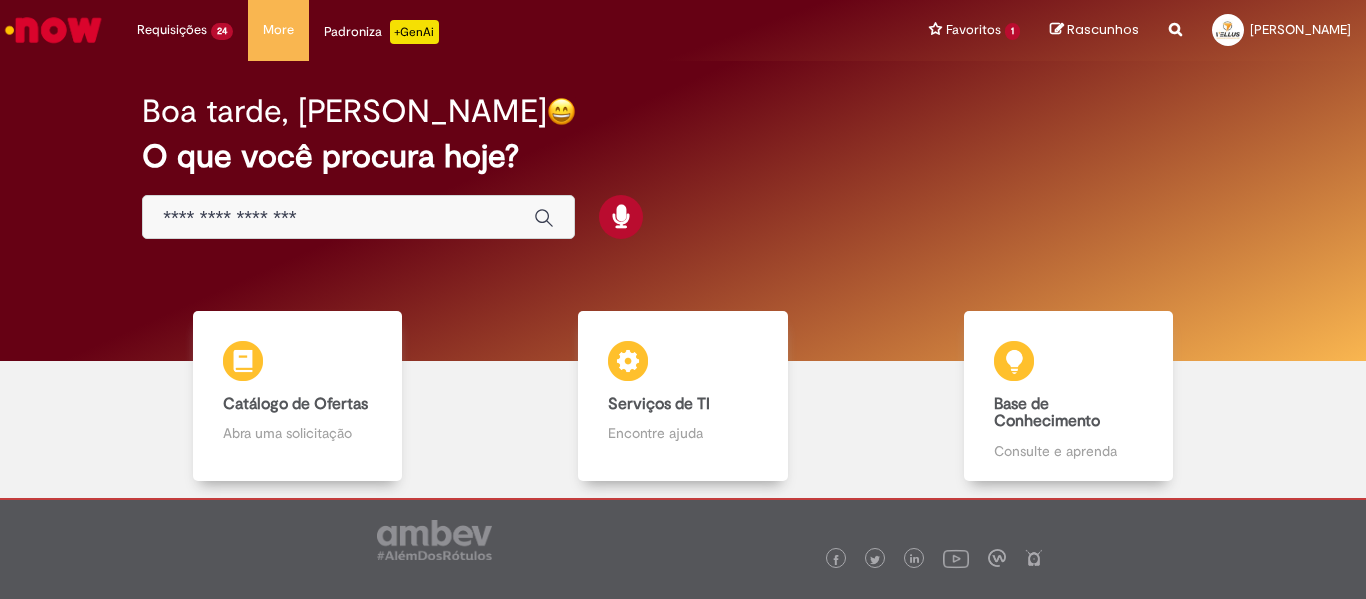 scroll, scrollTop: 0, scrollLeft: 0, axis: both 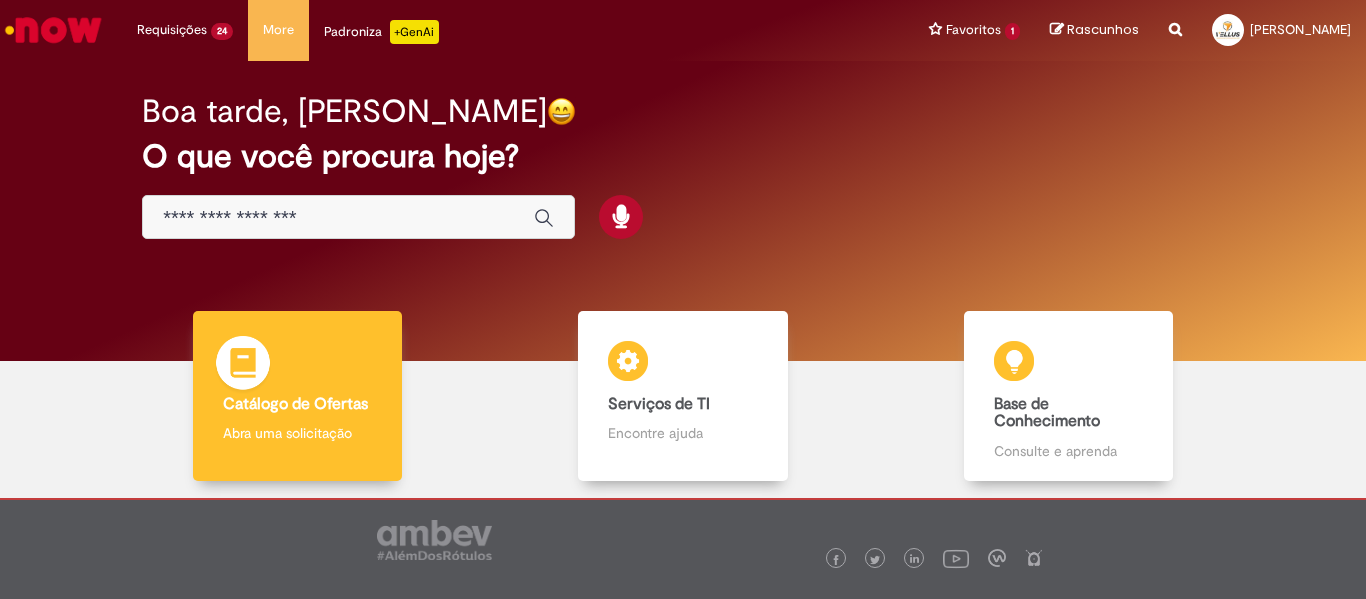 click on "Catálogo de Ofertas
Catálogo de Ofertas
Abra uma solicitação" at bounding box center [298, 396] 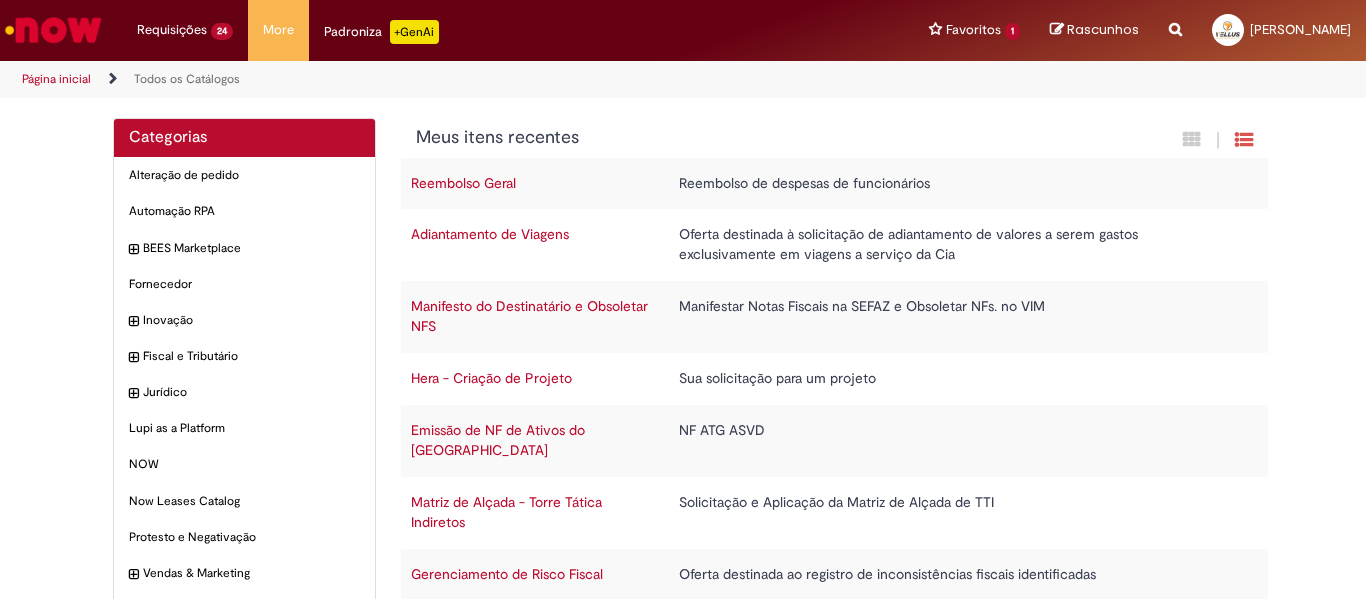 click on "Emissão de NF de Ativos do [GEOGRAPHIC_DATA]" at bounding box center [498, 440] 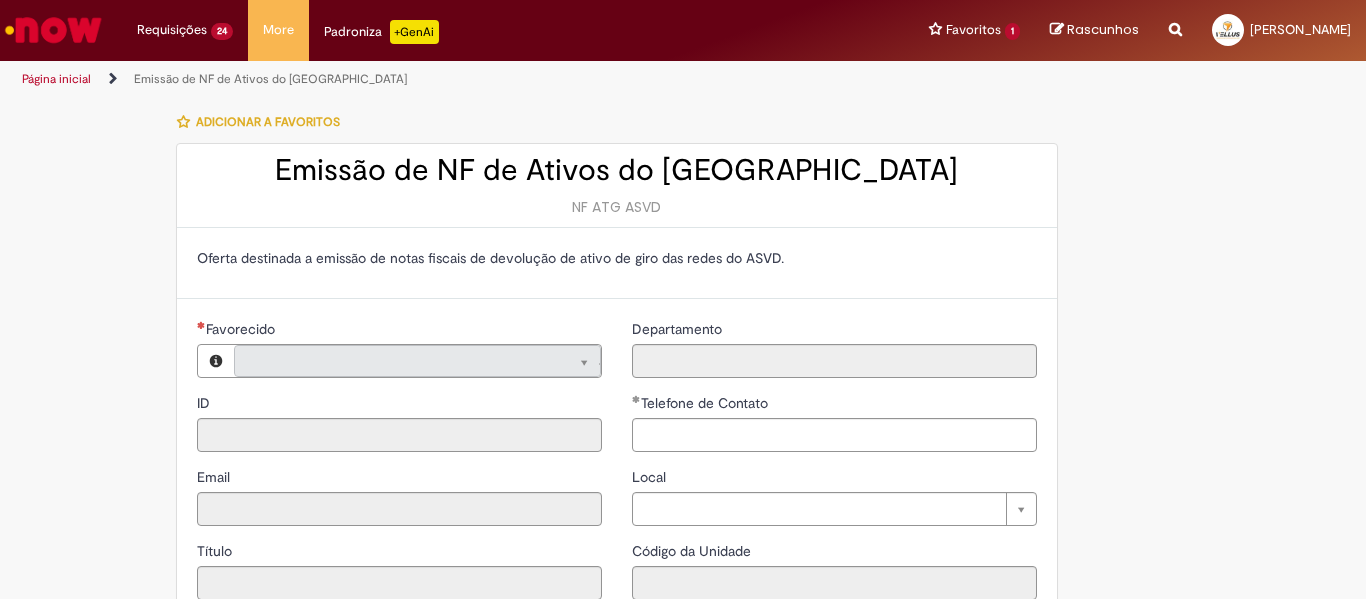 type on "**********" 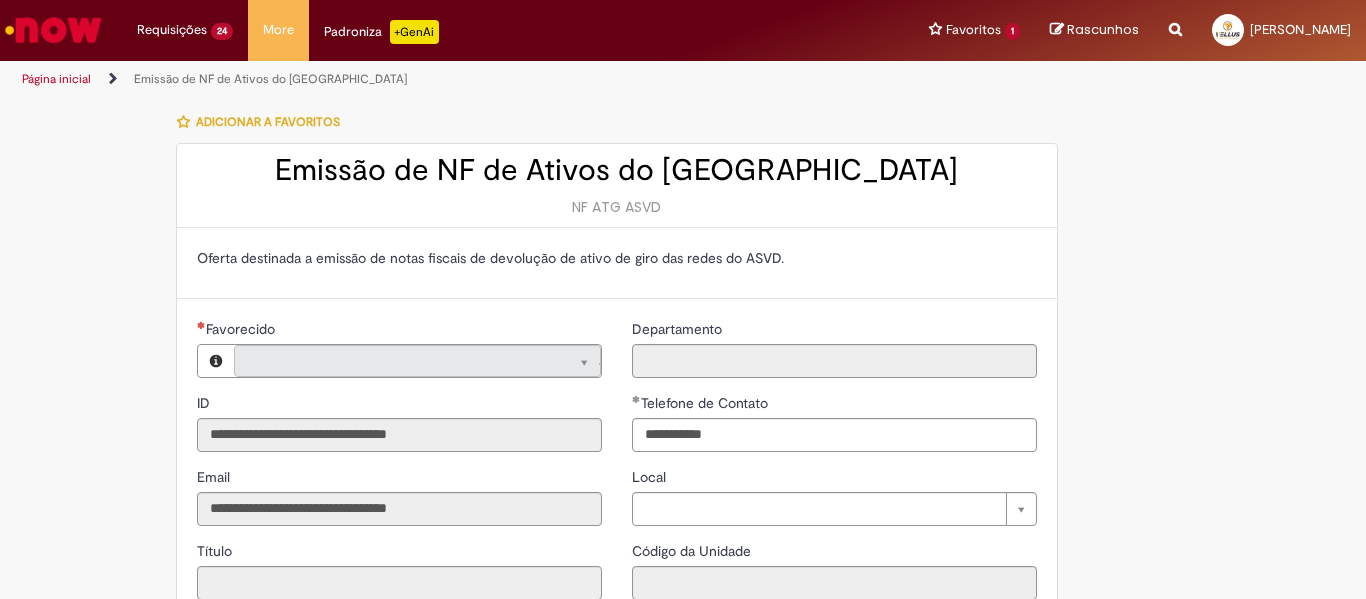 type on "**********" 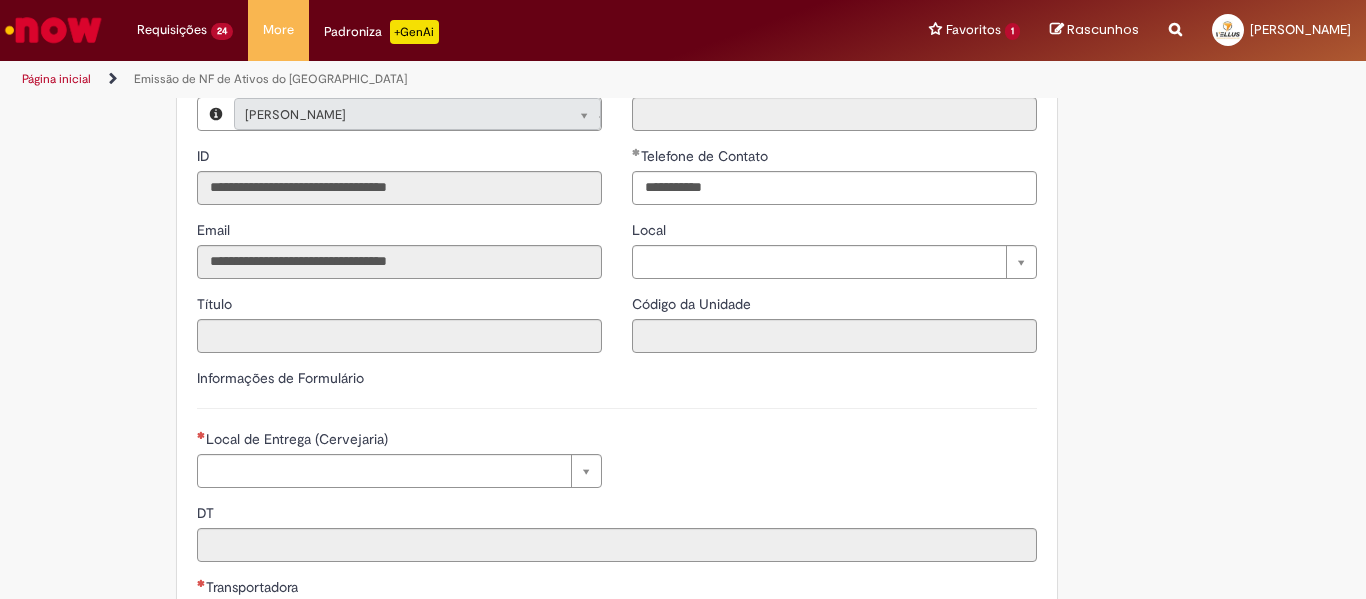 type on "**********" 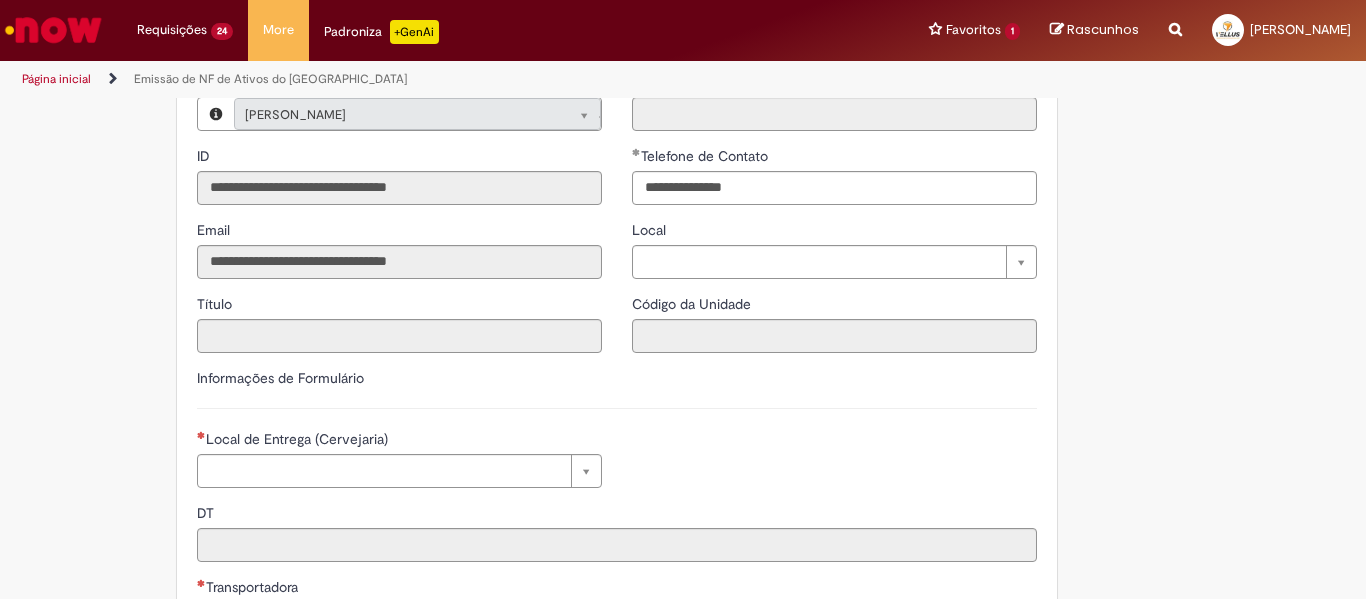 scroll, scrollTop: 300, scrollLeft: 0, axis: vertical 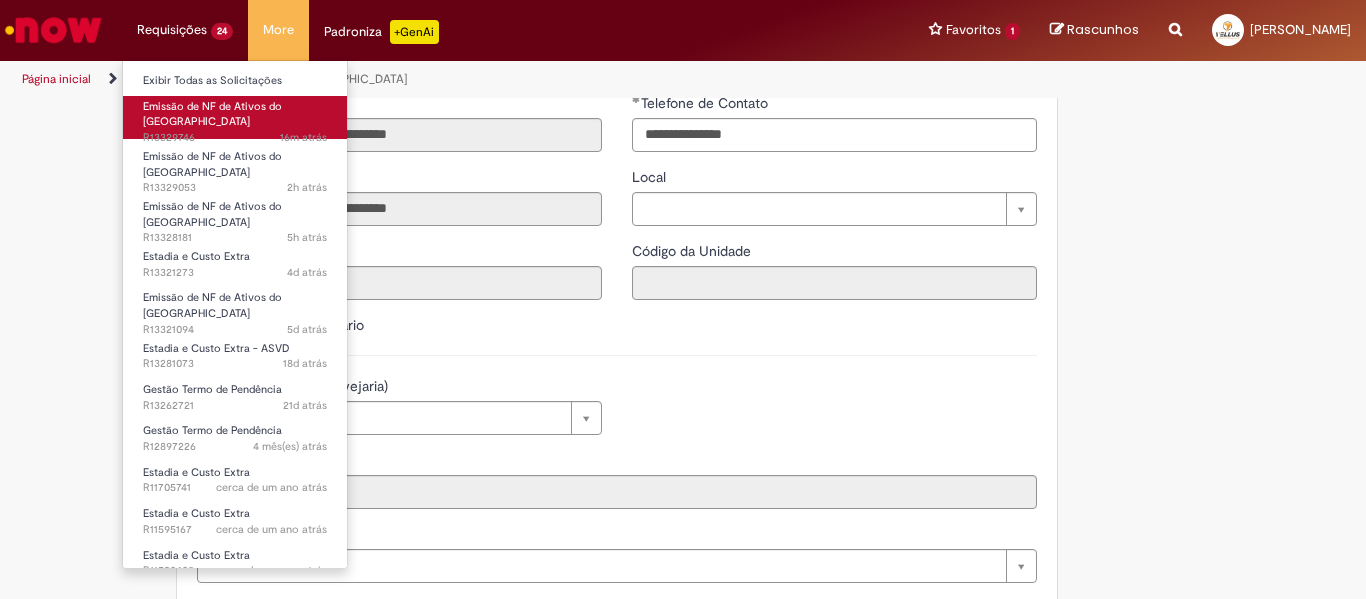 click on "Emissão de NF de Ativos do [GEOGRAPHIC_DATA]" at bounding box center (212, 114) 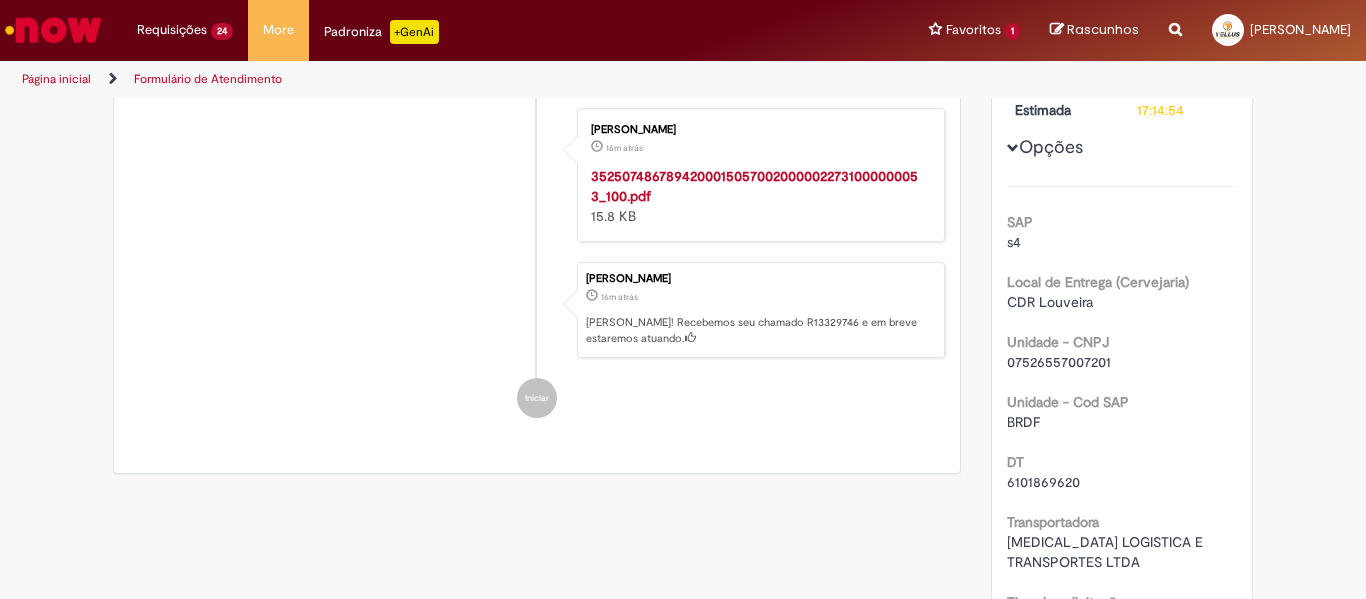 scroll, scrollTop: 0, scrollLeft: 0, axis: both 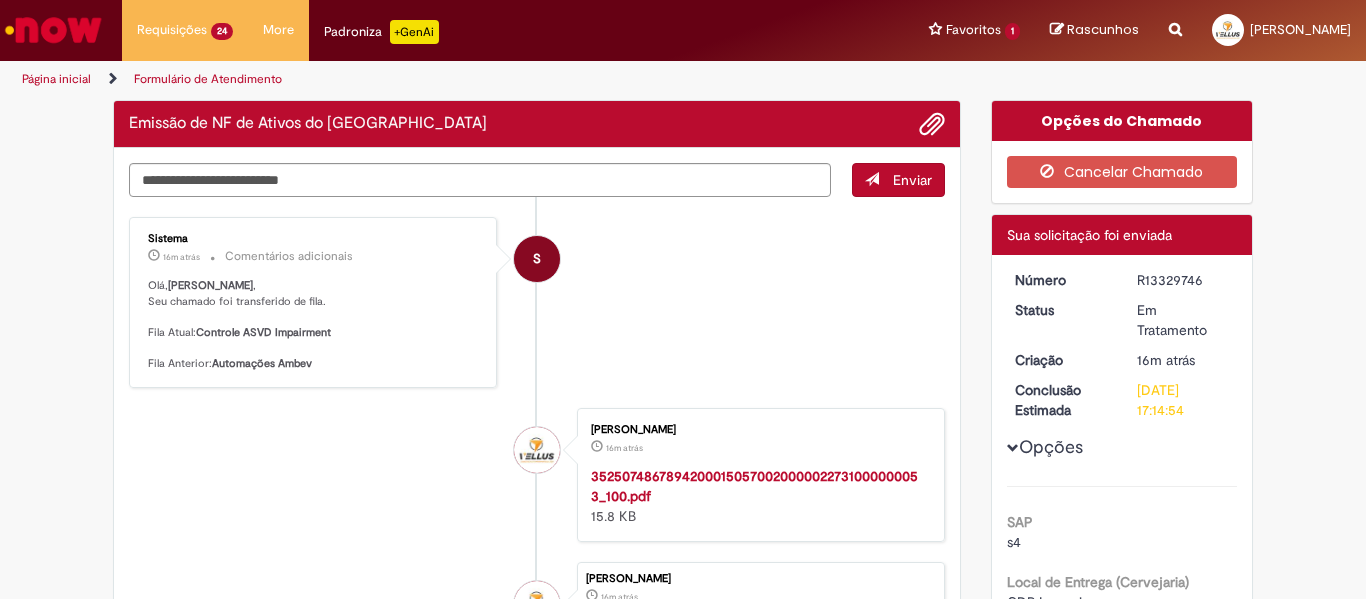 click at bounding box center [53, 30] 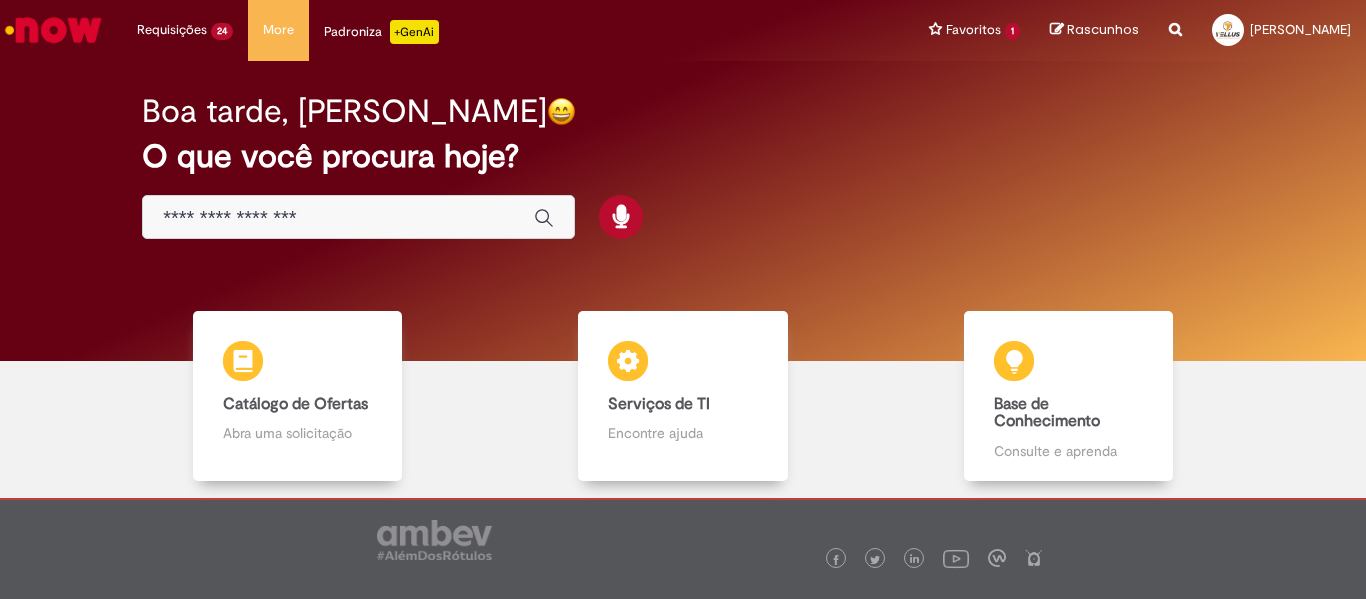scroll, scrollTop: 0, scrollLeft: 0, axis: both 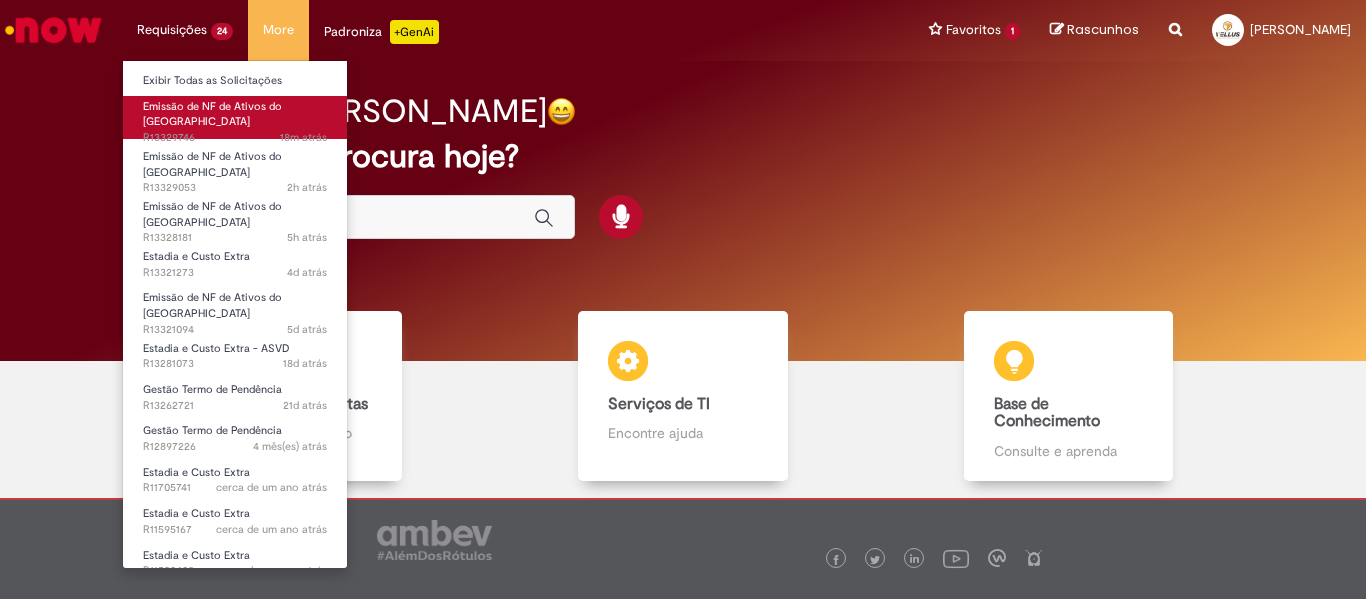 click on "Emissão de NF de Ativos do [GEOGRAPHIC_DATA]" at bounding box center (212, 114) 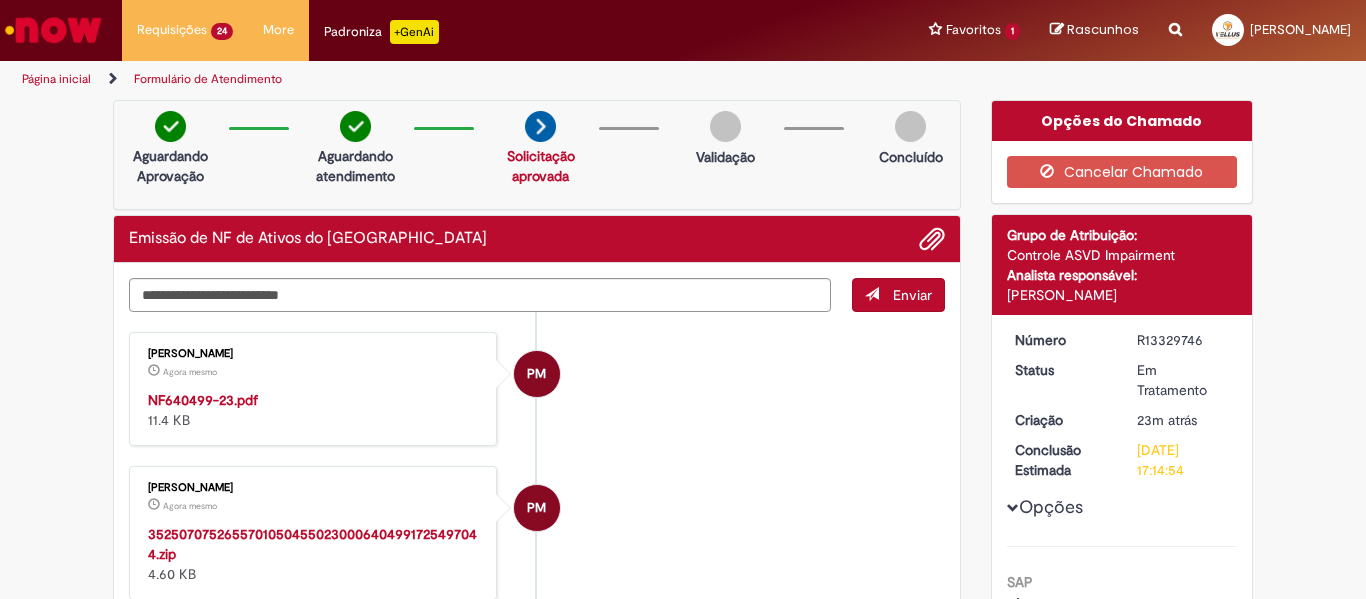 click on "NF640499-23.pdf" at bounding box center (203, 400) 